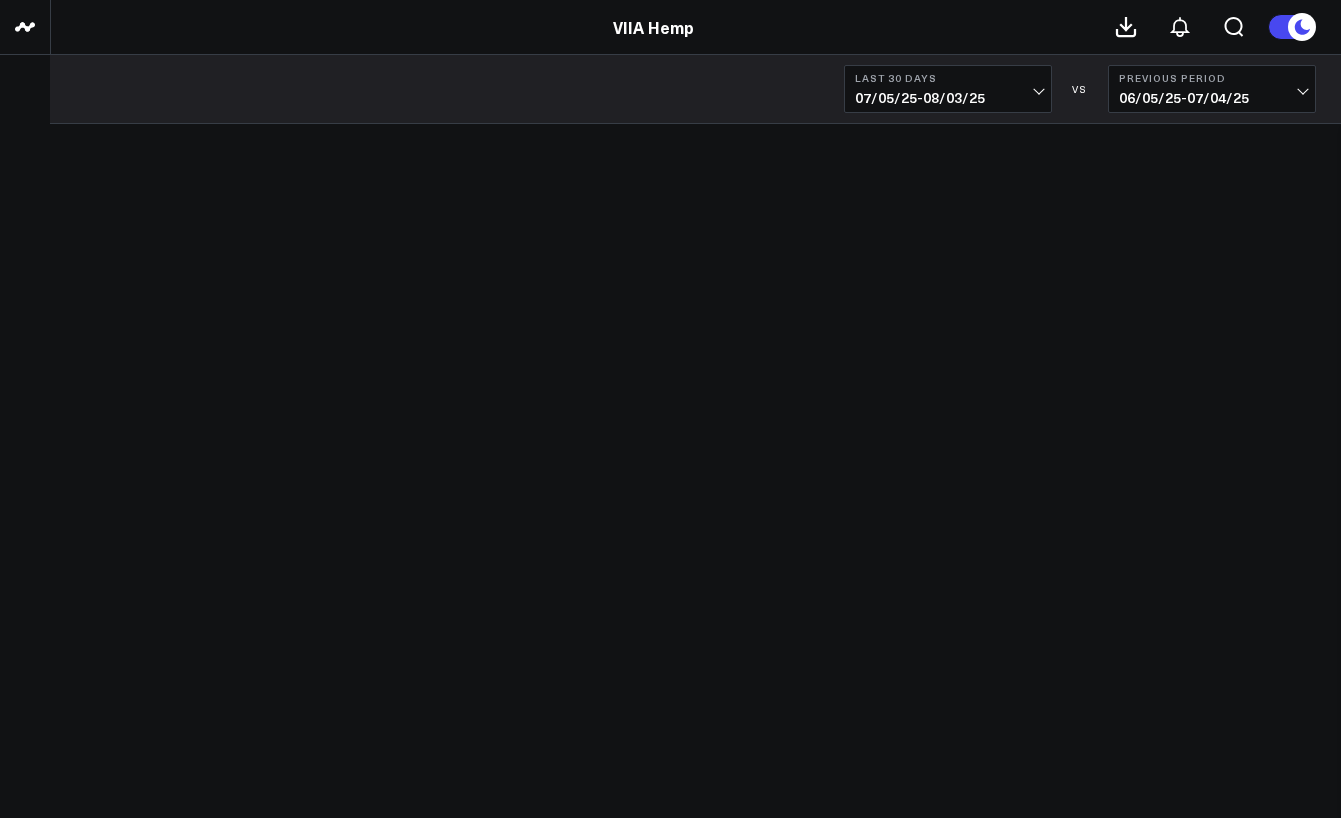 scroll, scrollTop: 0, scrollLeft: 0, axis: both 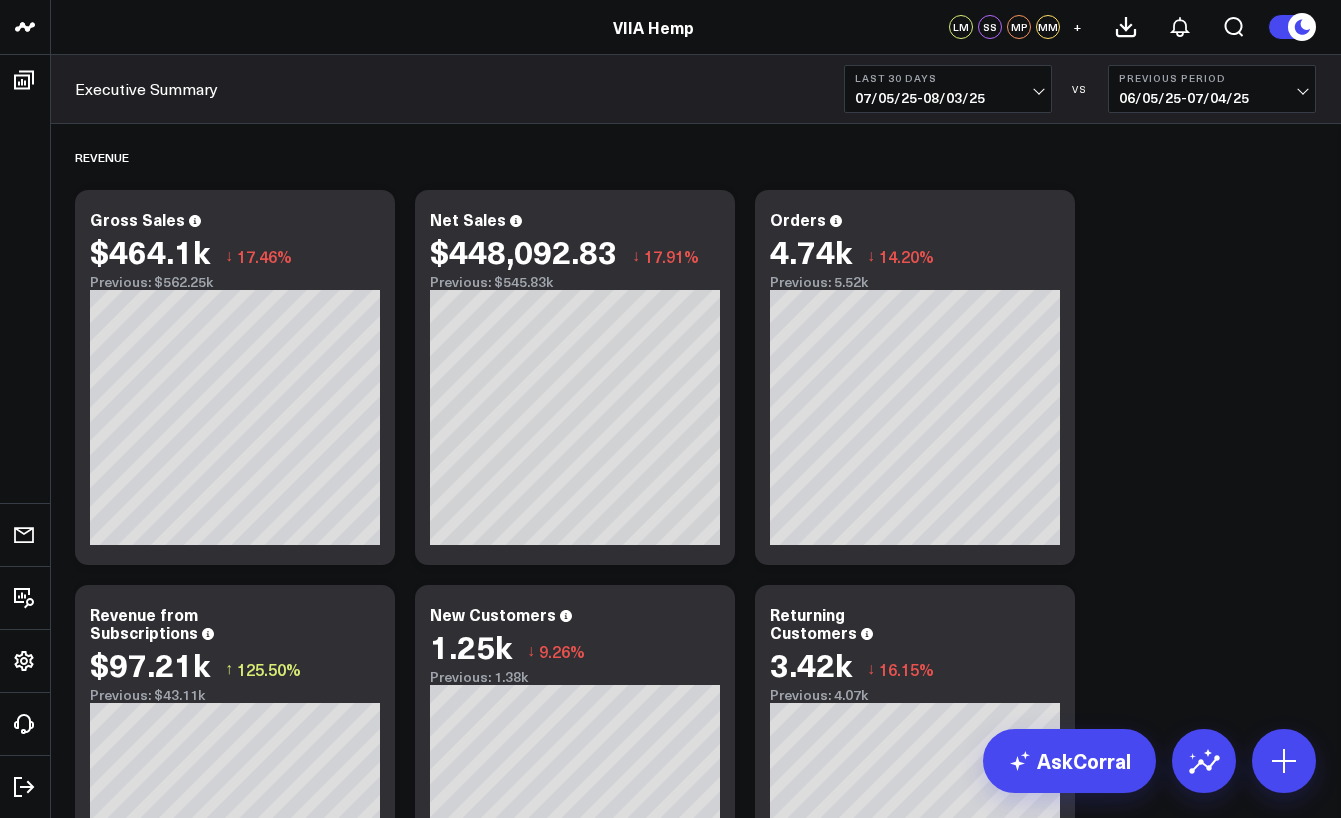 click on "07/05/25  -  08/03/25" at bounding box center [948, 98] 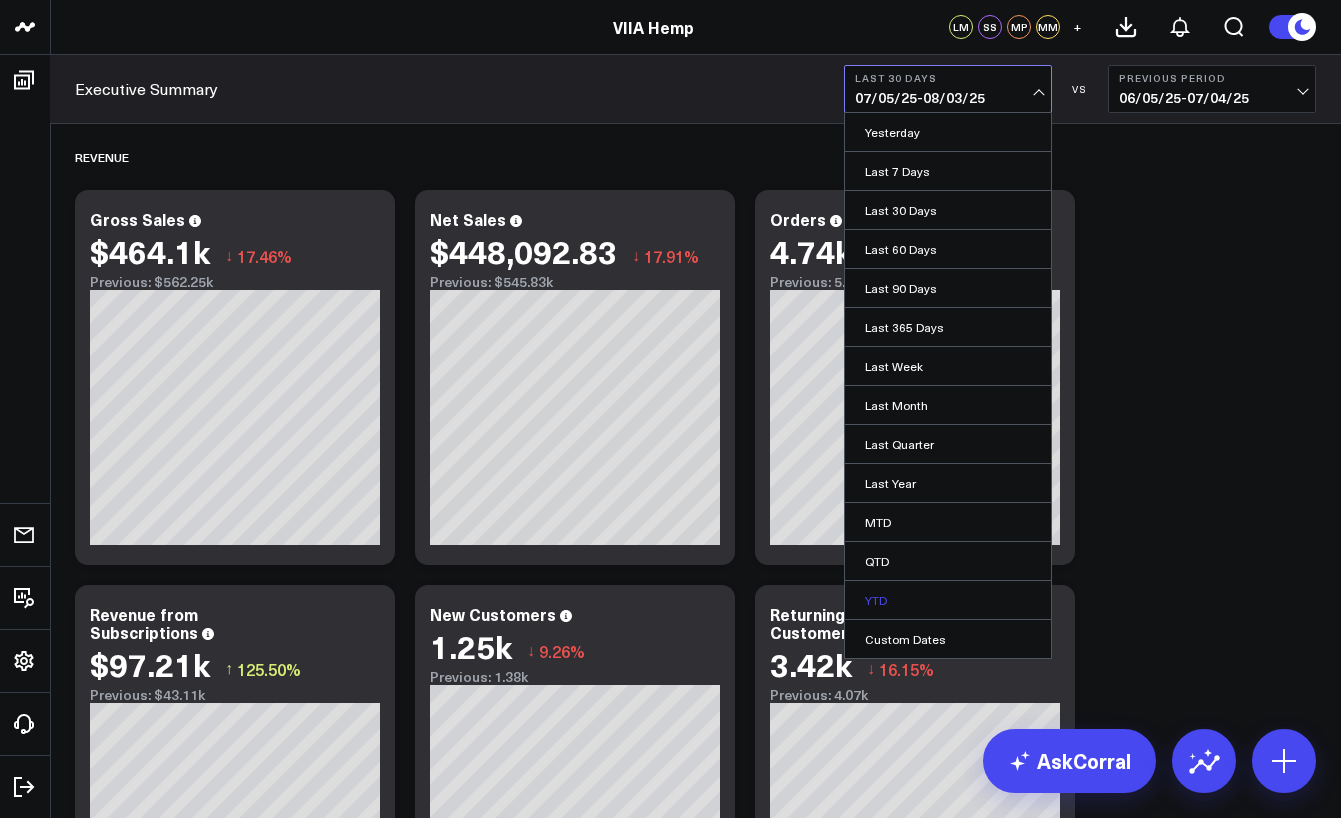 click on "YTD" at bounding box center [948, 600] 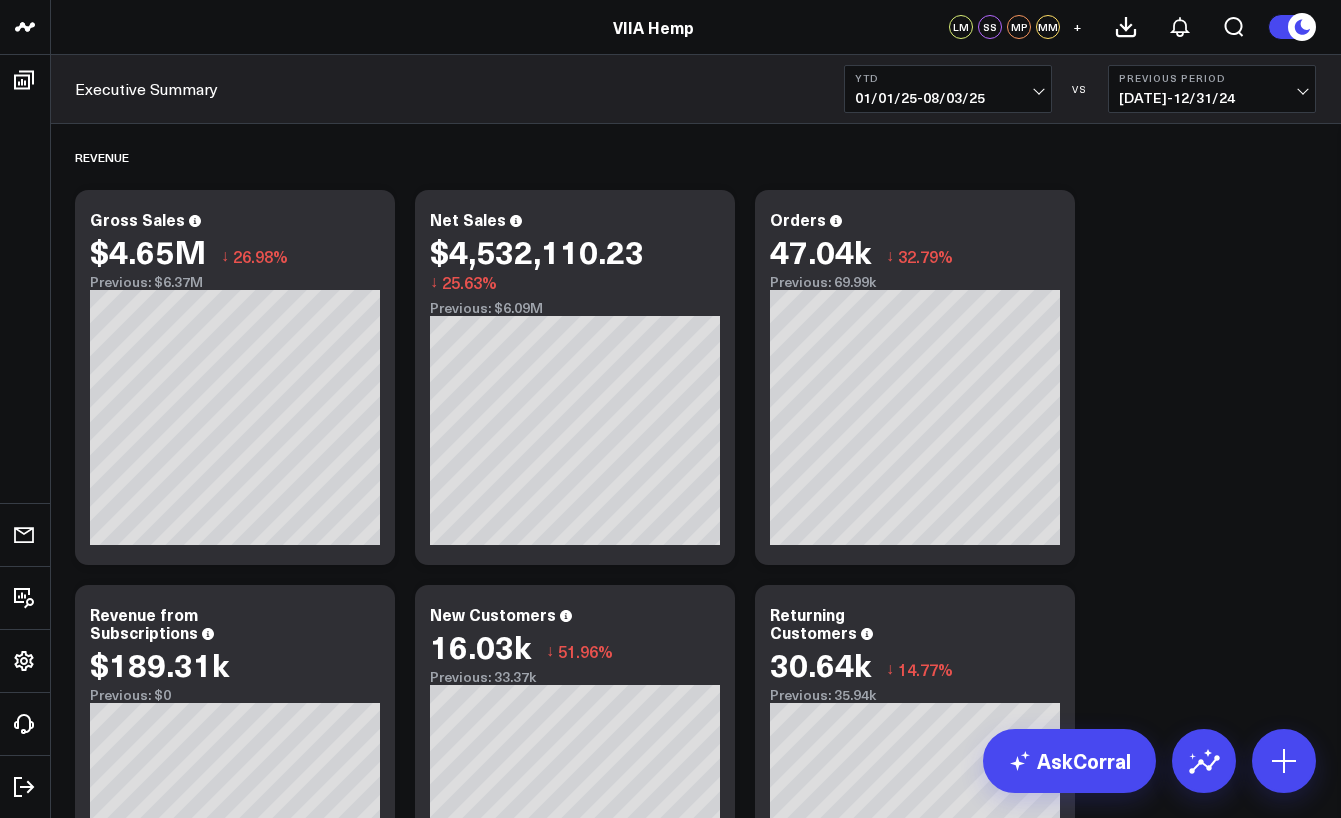 click on "Previous Period" at bounding box center (1212, 78) 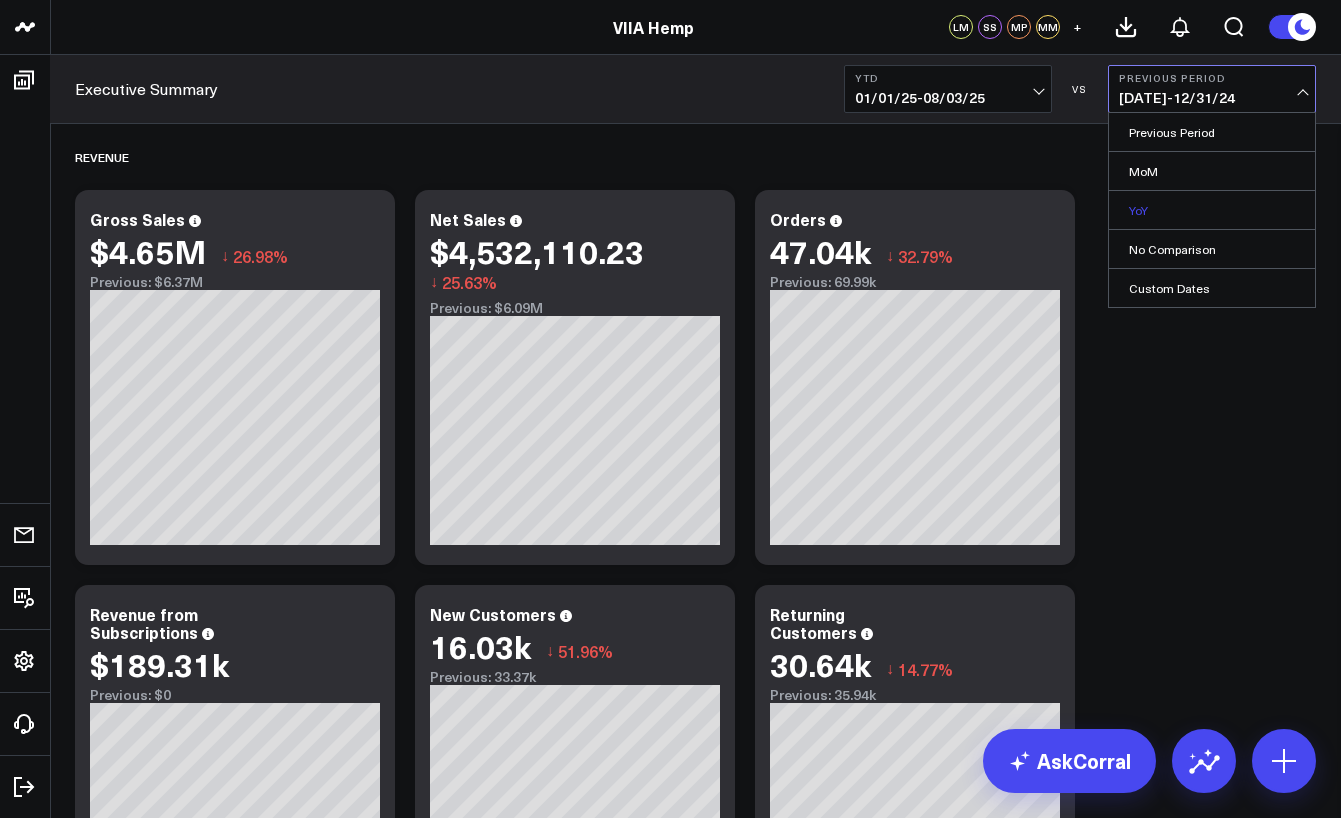 click on "YoY" at bounding box center (1212, 210) 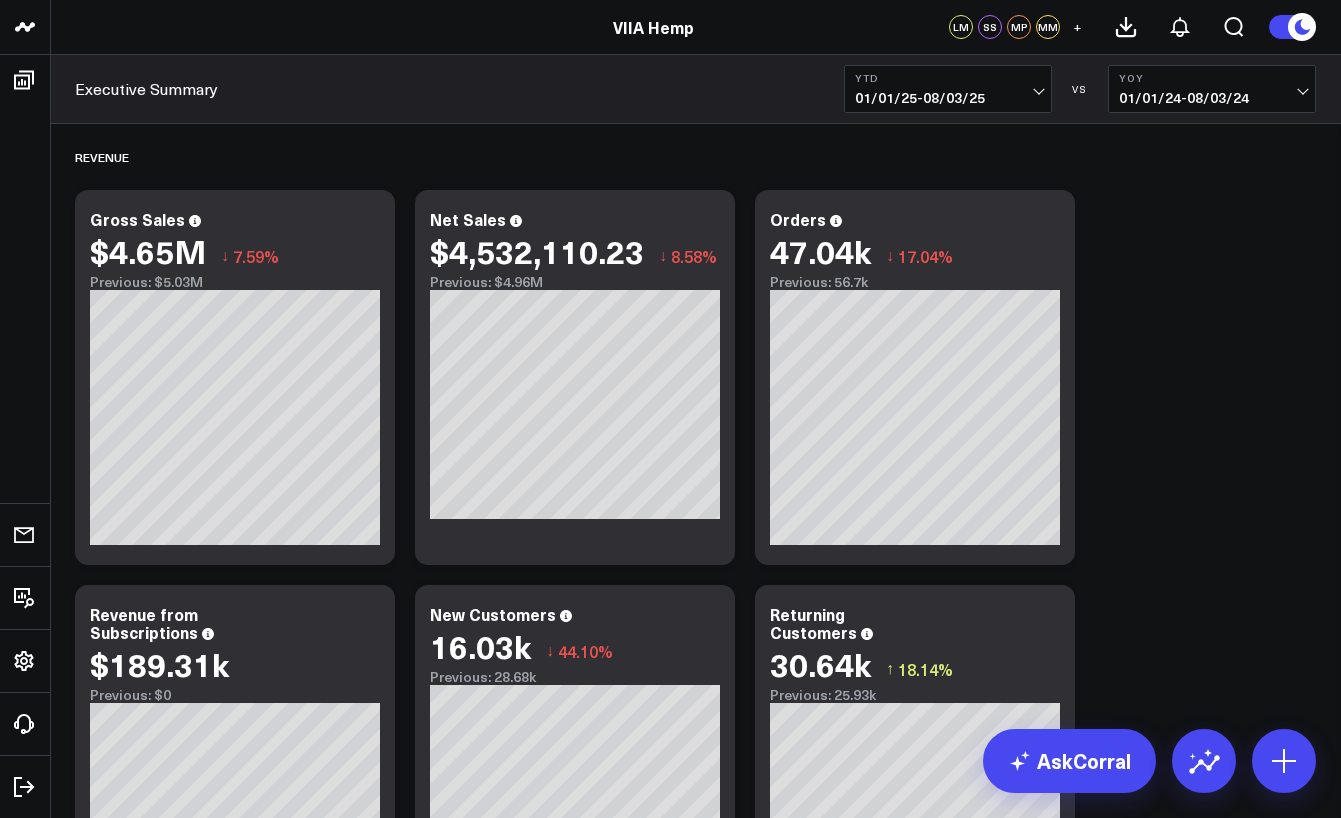 click on "01/01/25  -  08/03/25" at bounding box center [948, 98] 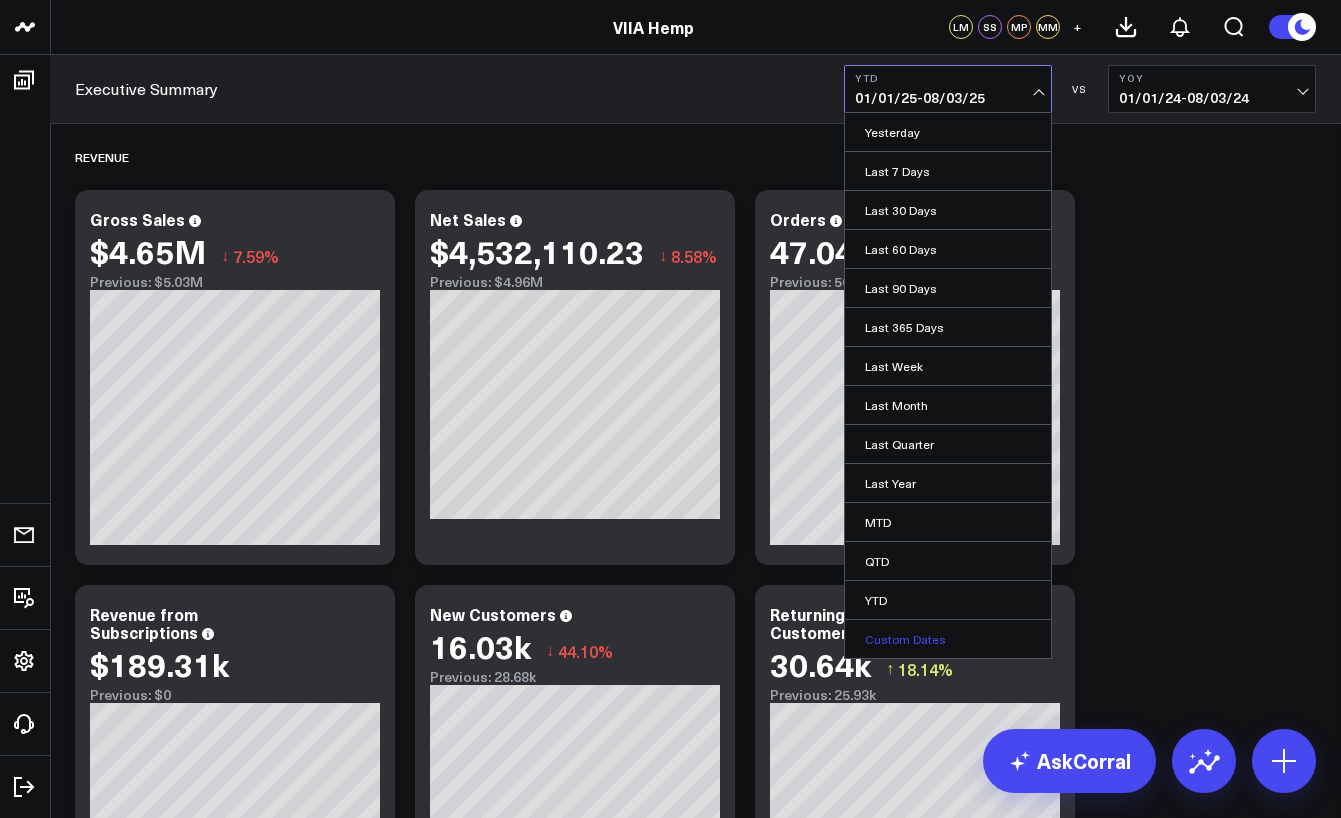 click on "Custom Dates" at bounding box center [948, 639] 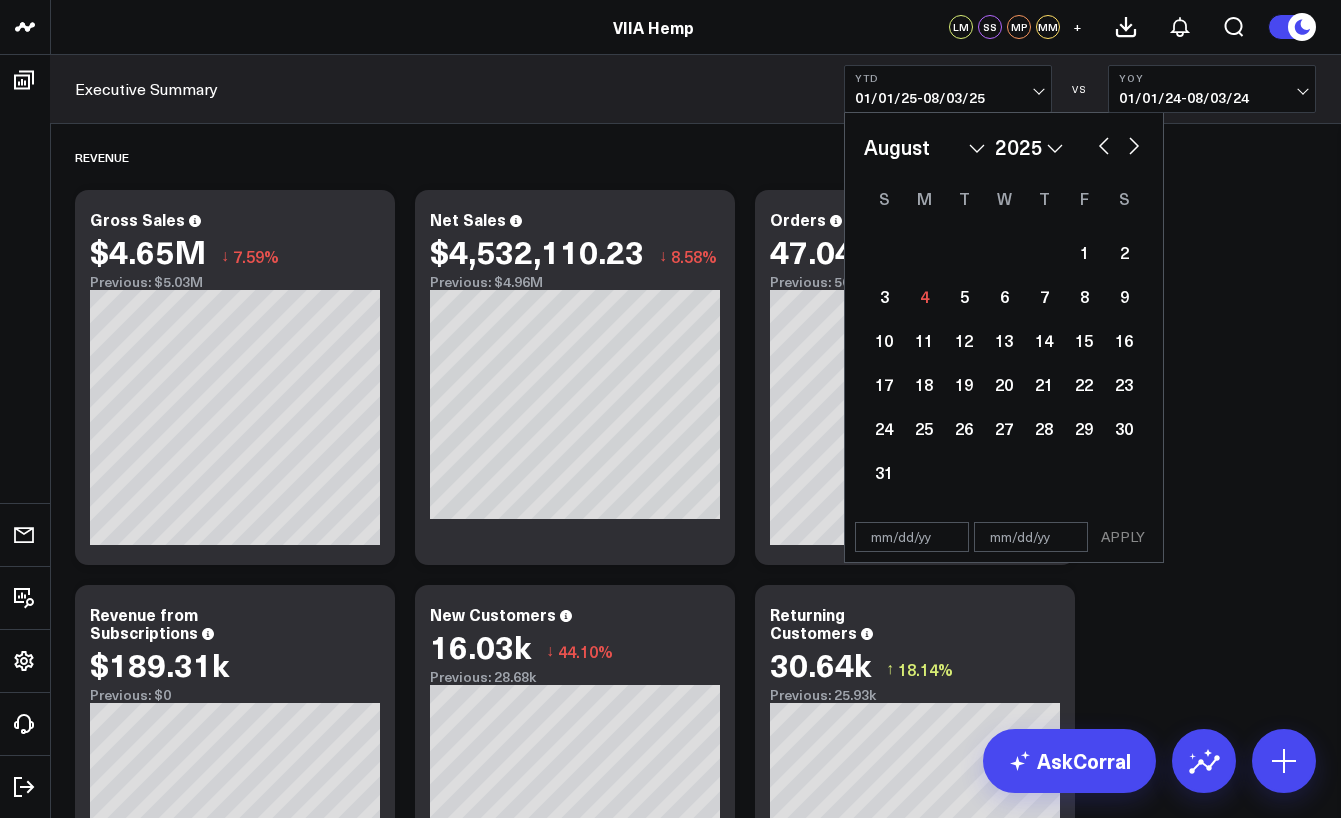 click on "2026 2025 2024 2023 2022 2021 2020 2019 2018 2017 2016 2015 2014 2013 2012 2011 2010 2009 2008 2007 2006 2005 2004 2003 2002 2001 2000" at bounding box center [1029, 147] 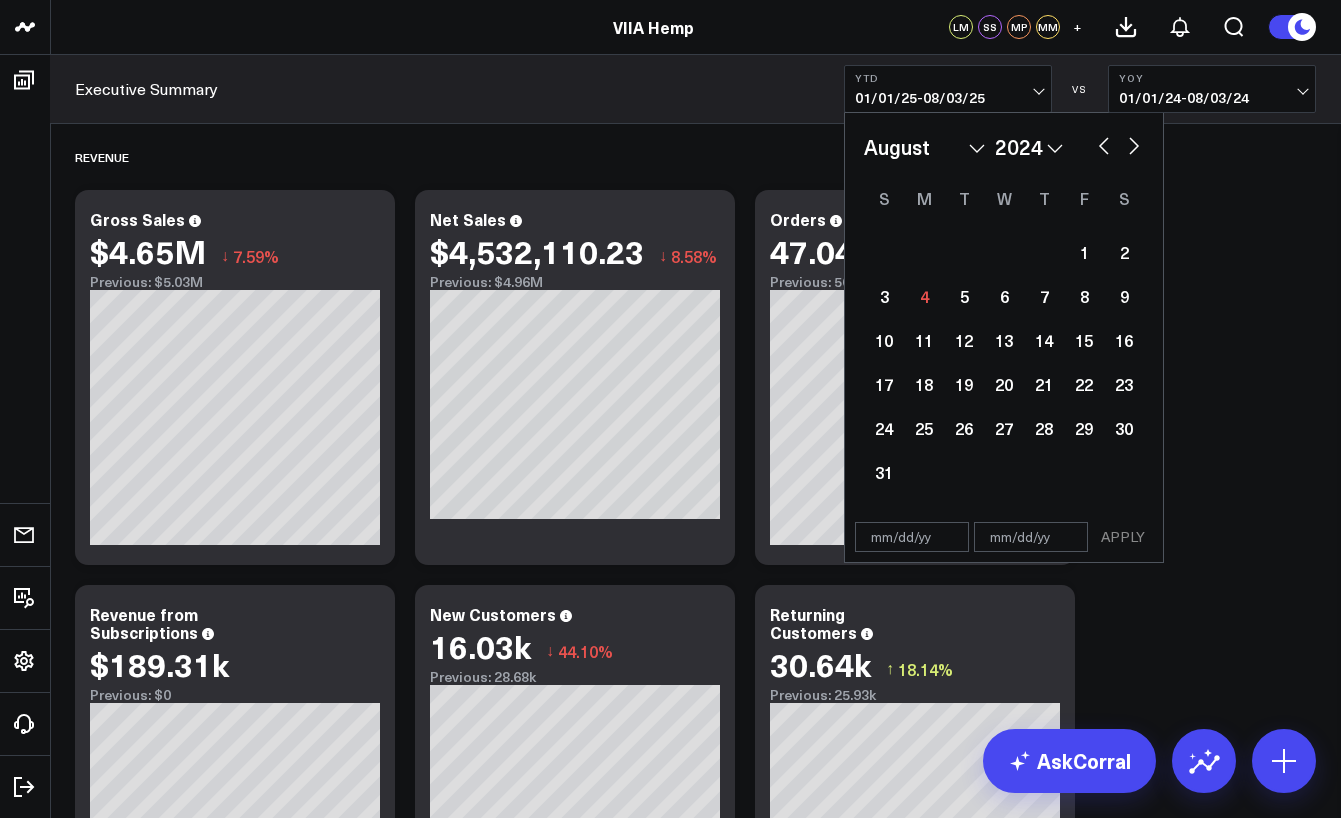 select on "7" 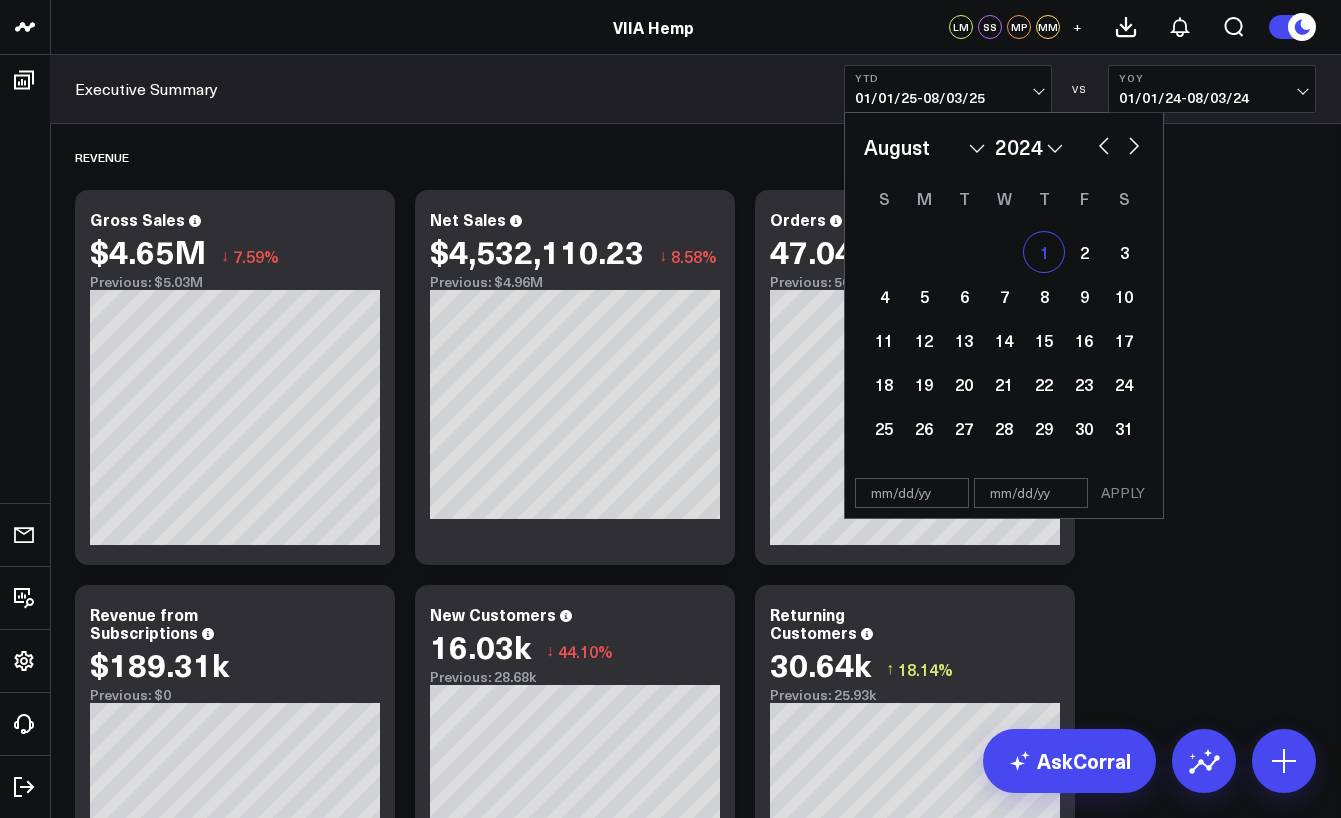 click on "1" at bounding box center (1044, 252) 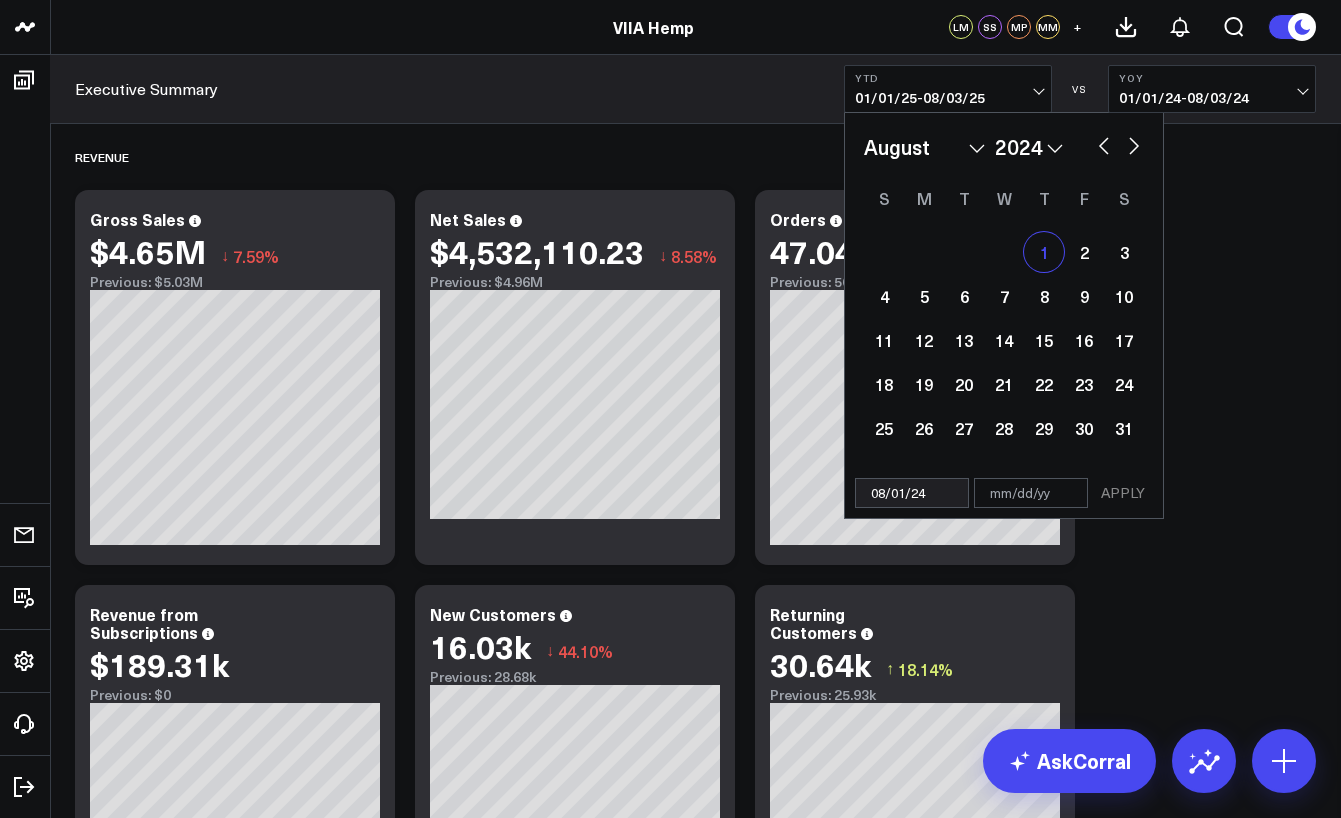 select on "7" 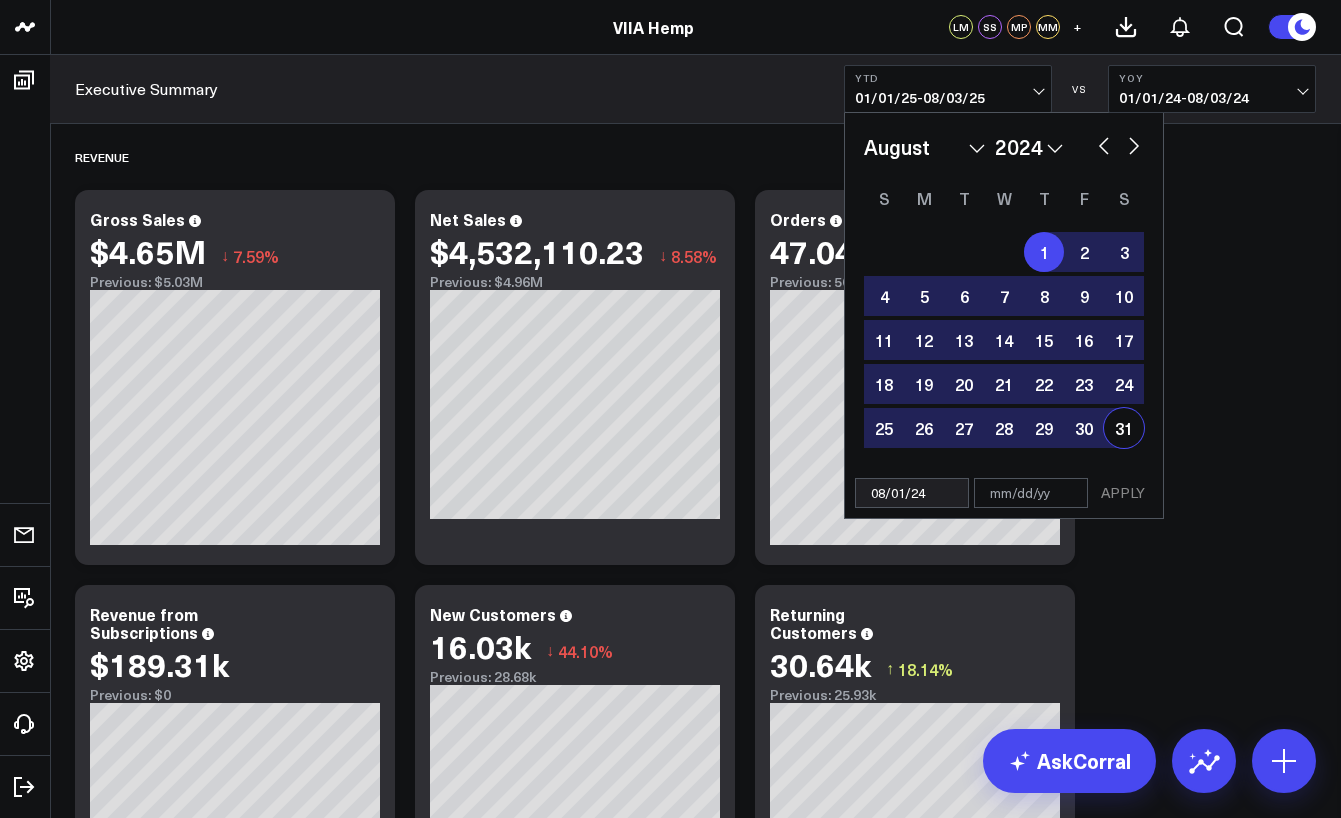 click on "31" at bounding box center (1124, 428) 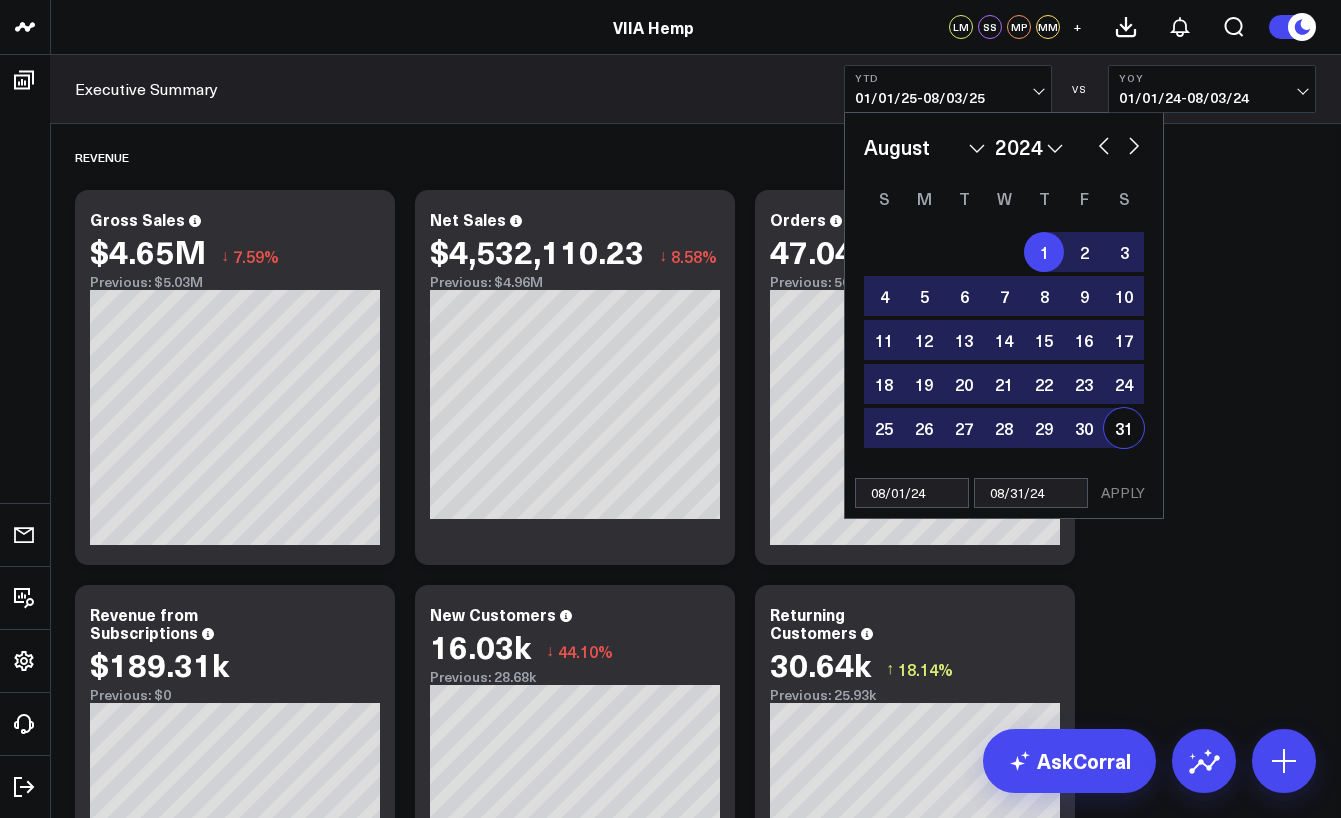 select on "7" 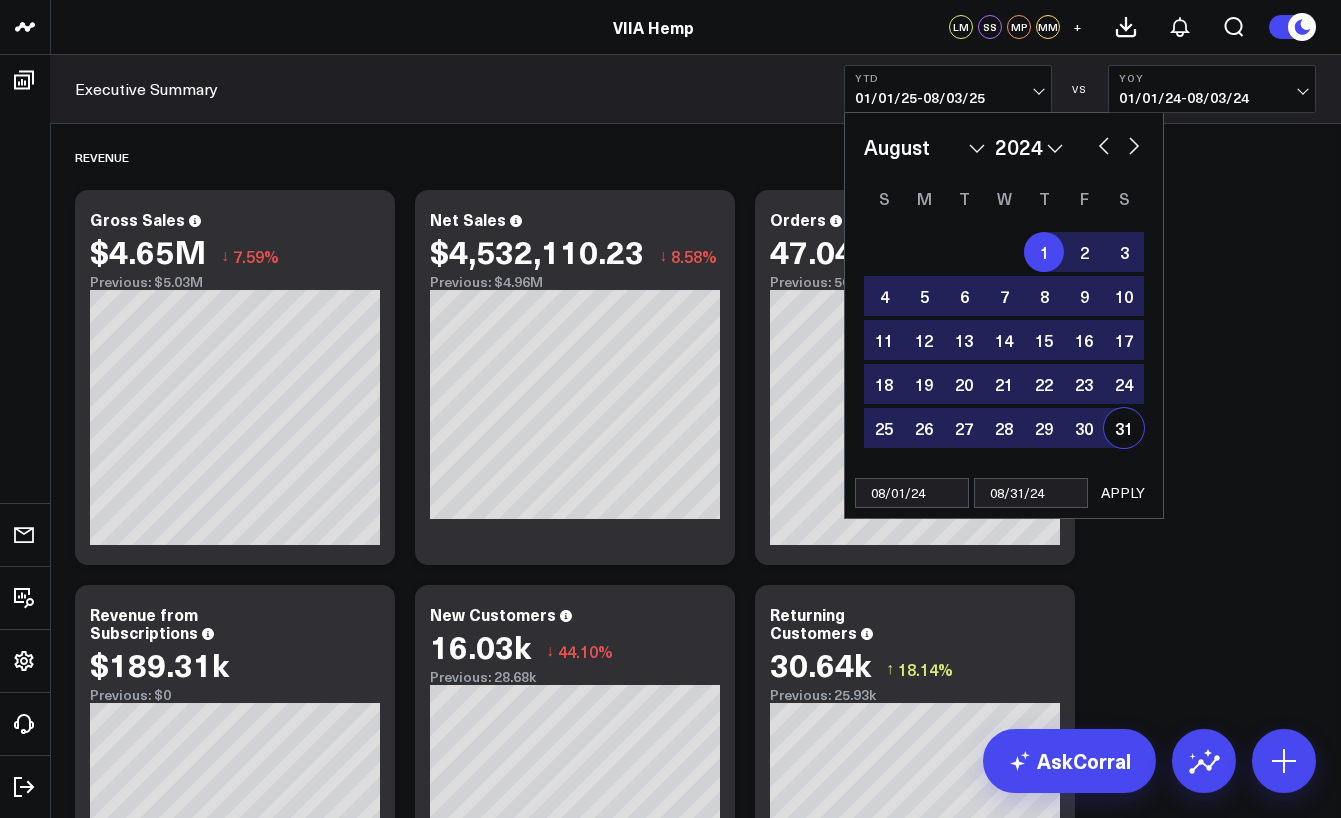 click on "APPLY" at bounding box center (1123, 493) 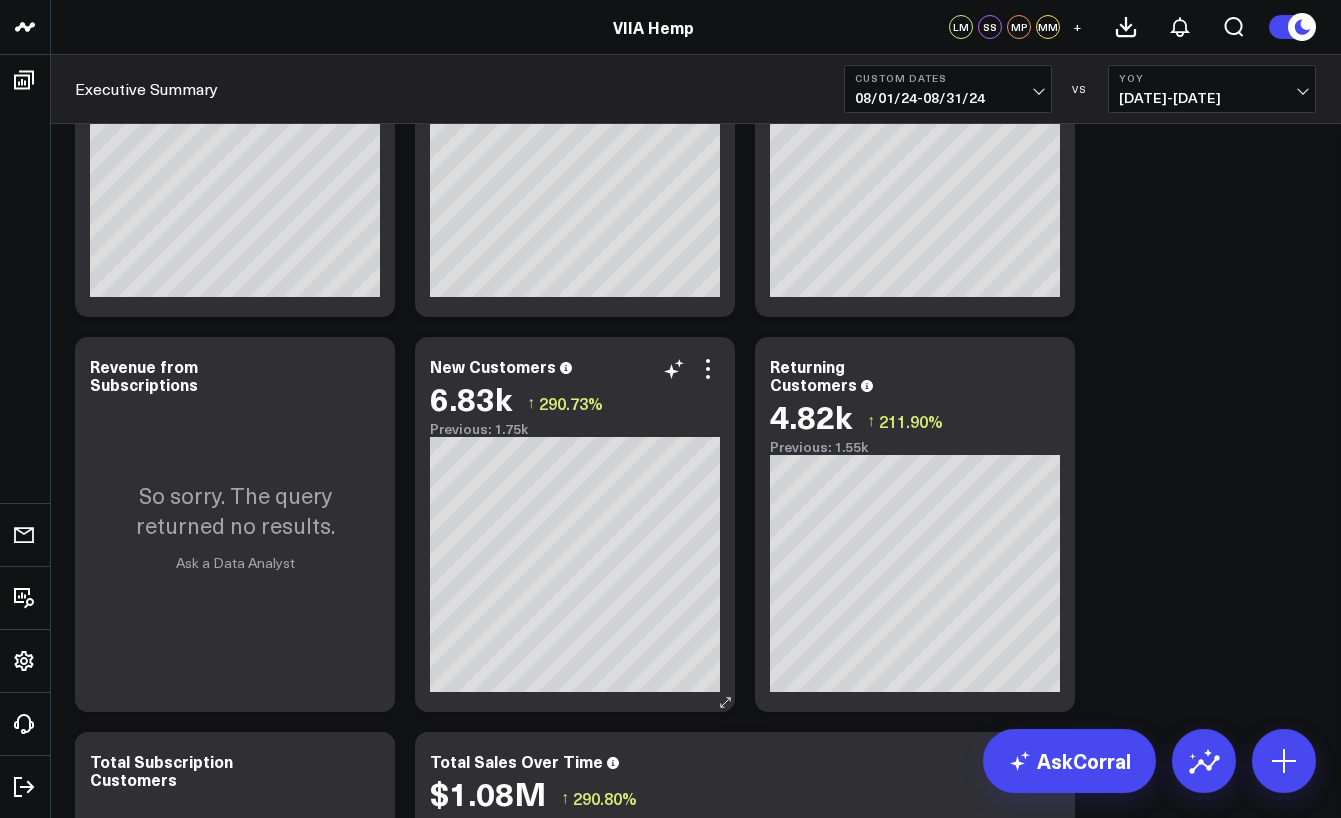 scroll, scrollTop: 0, scrollLeft: 0, axis: both 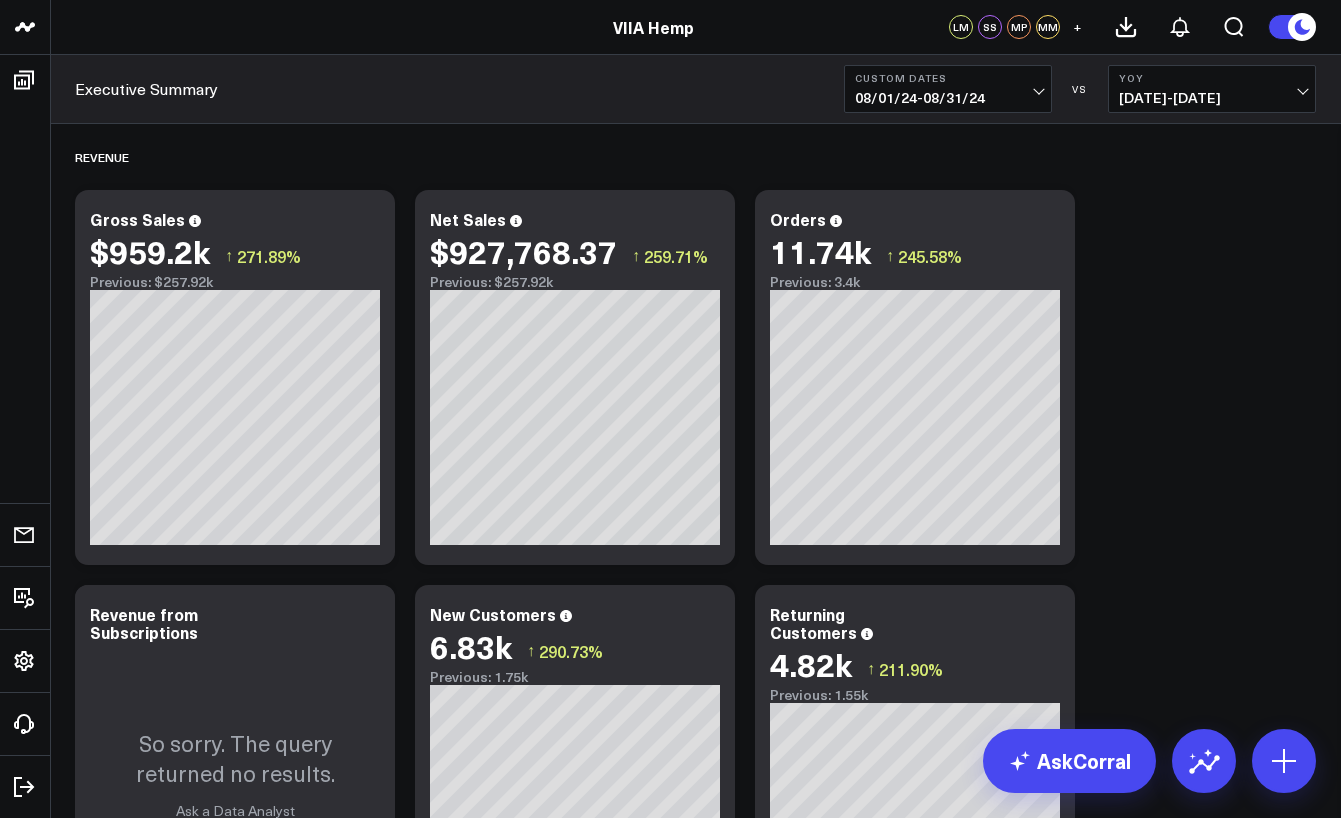 click on "YoY 08/01/23  -  08/31/23" at bounding box center (1212, 89) 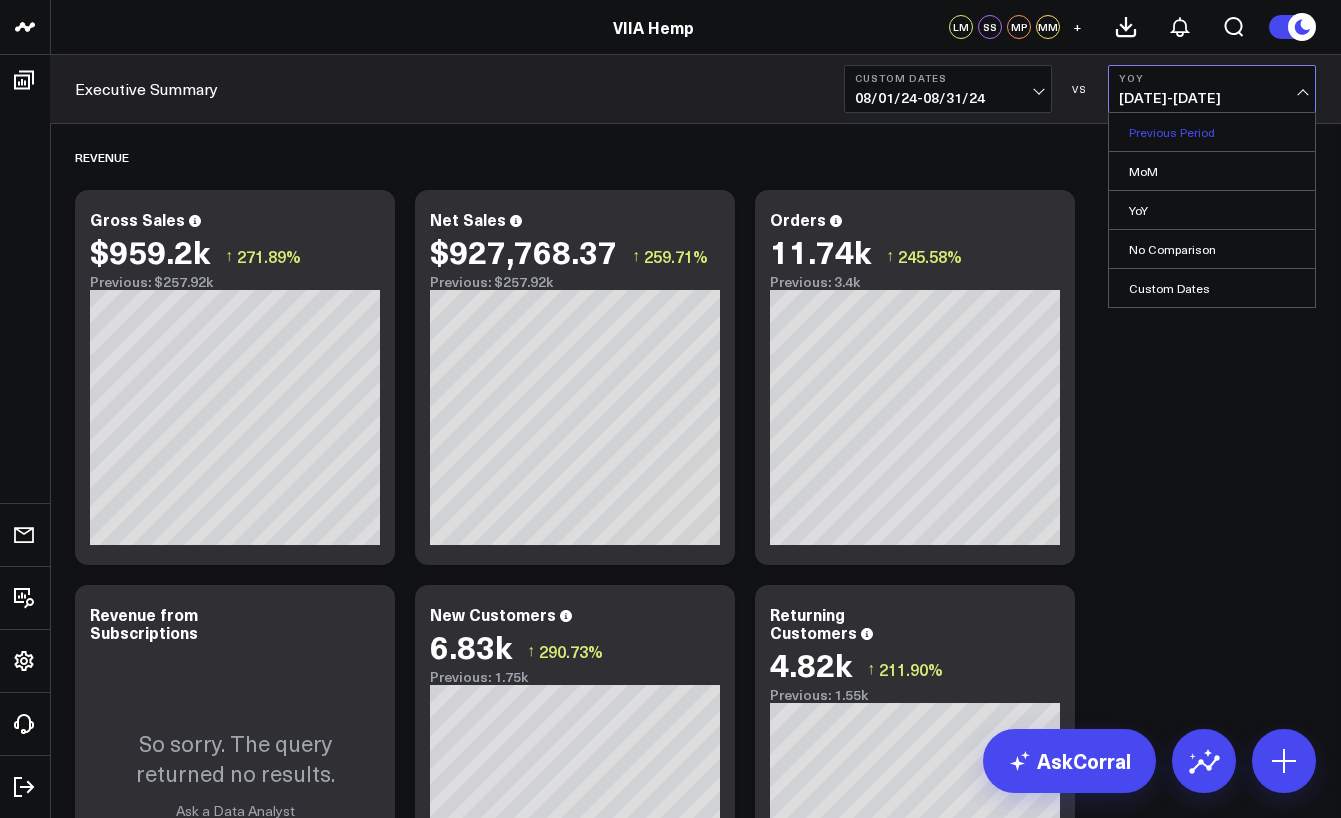 click on "Previous Period" at bounding box center [1212, 132] 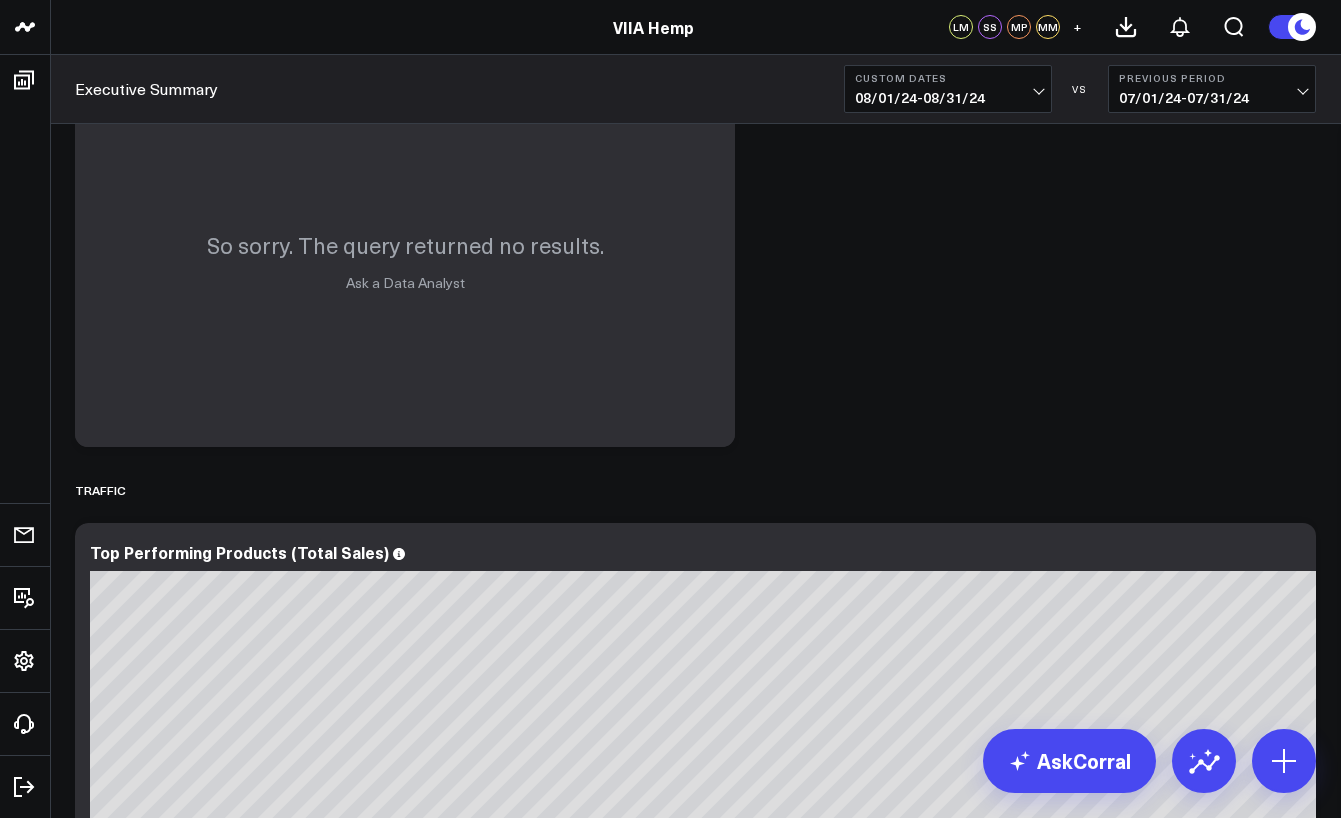scroll, scrollTop: 2843, scrollLeft: 0, axis: vertical 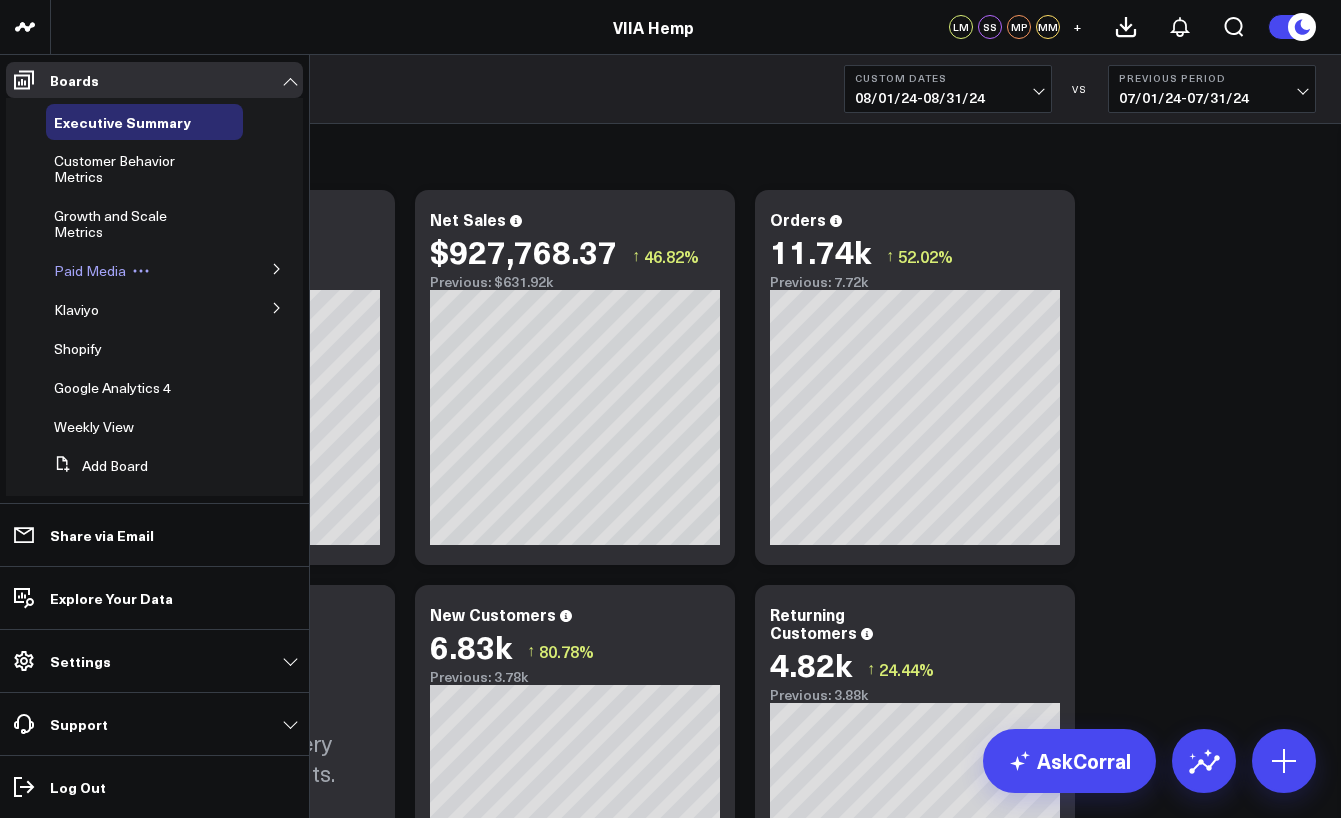click 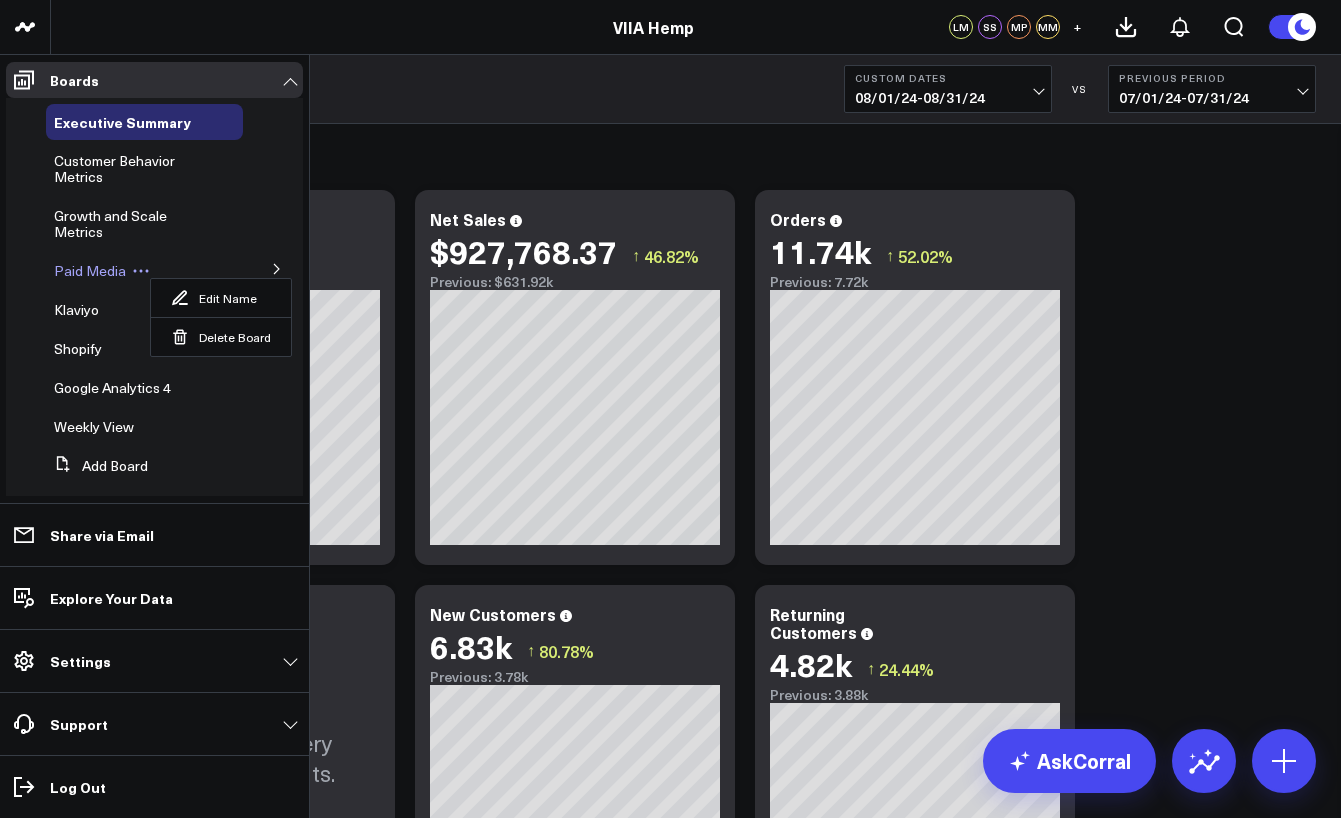 click on "Paid Media Edit Name Delete Board" at bounding box center [144, 271] 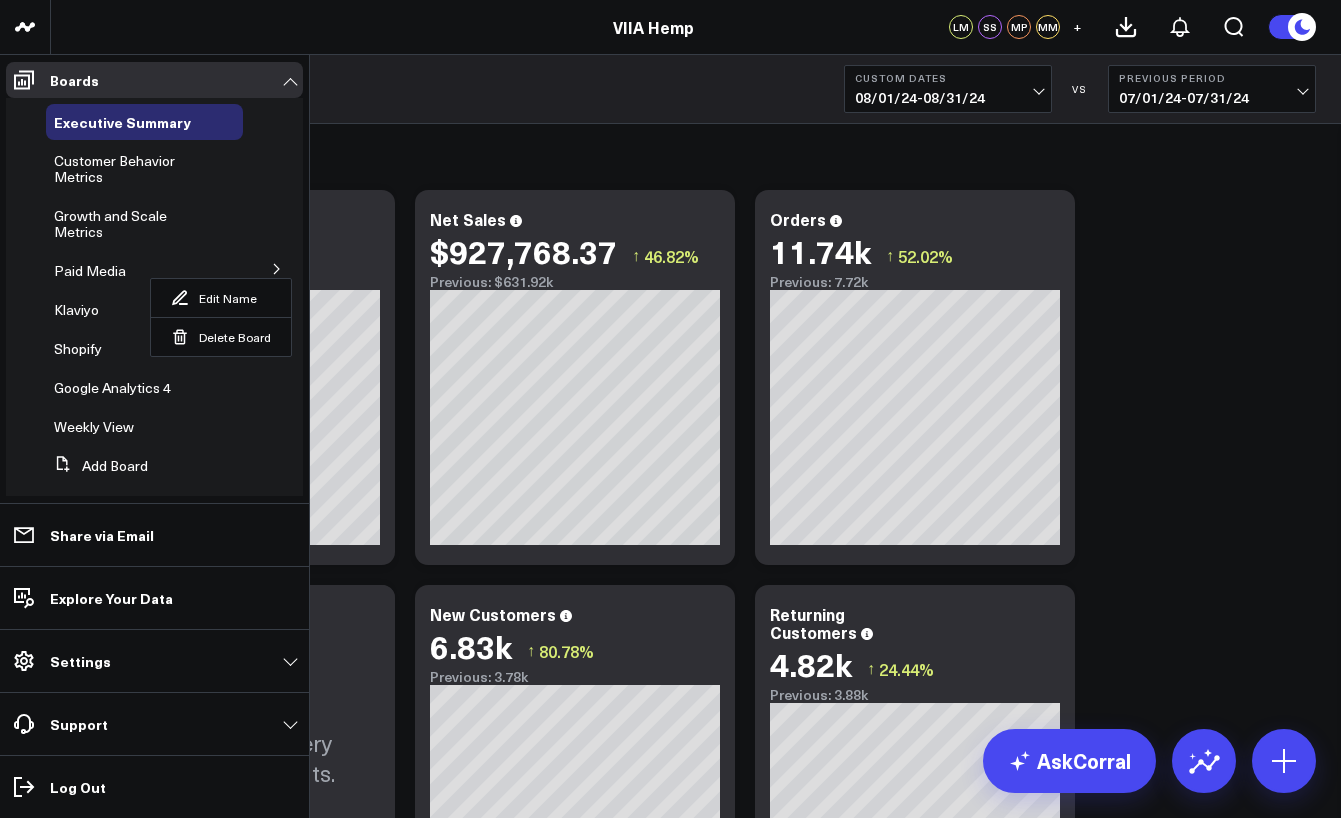 click on "Growth and Scale Metrics" at bounding box center (154, 224) 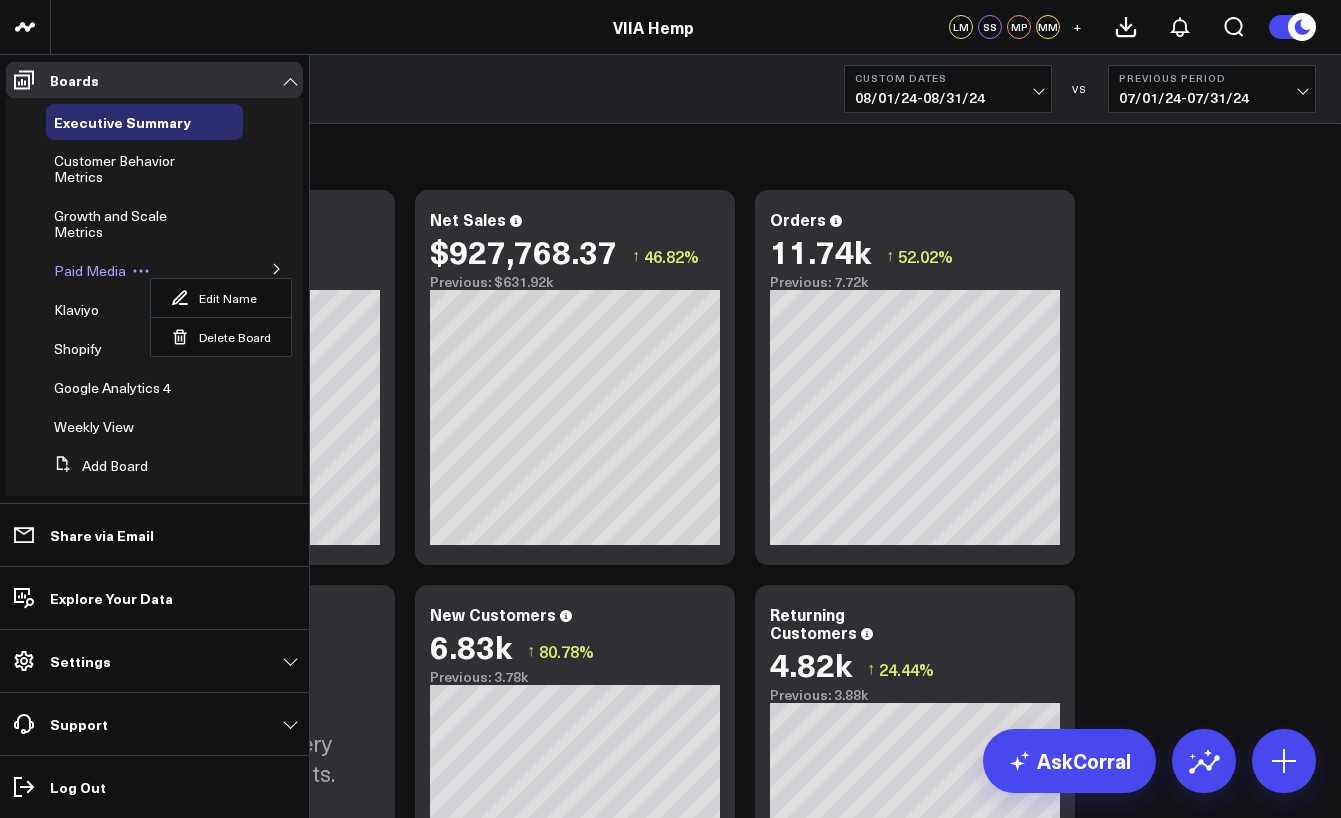 click on "Paid Media" at bounding box center [90, 270] 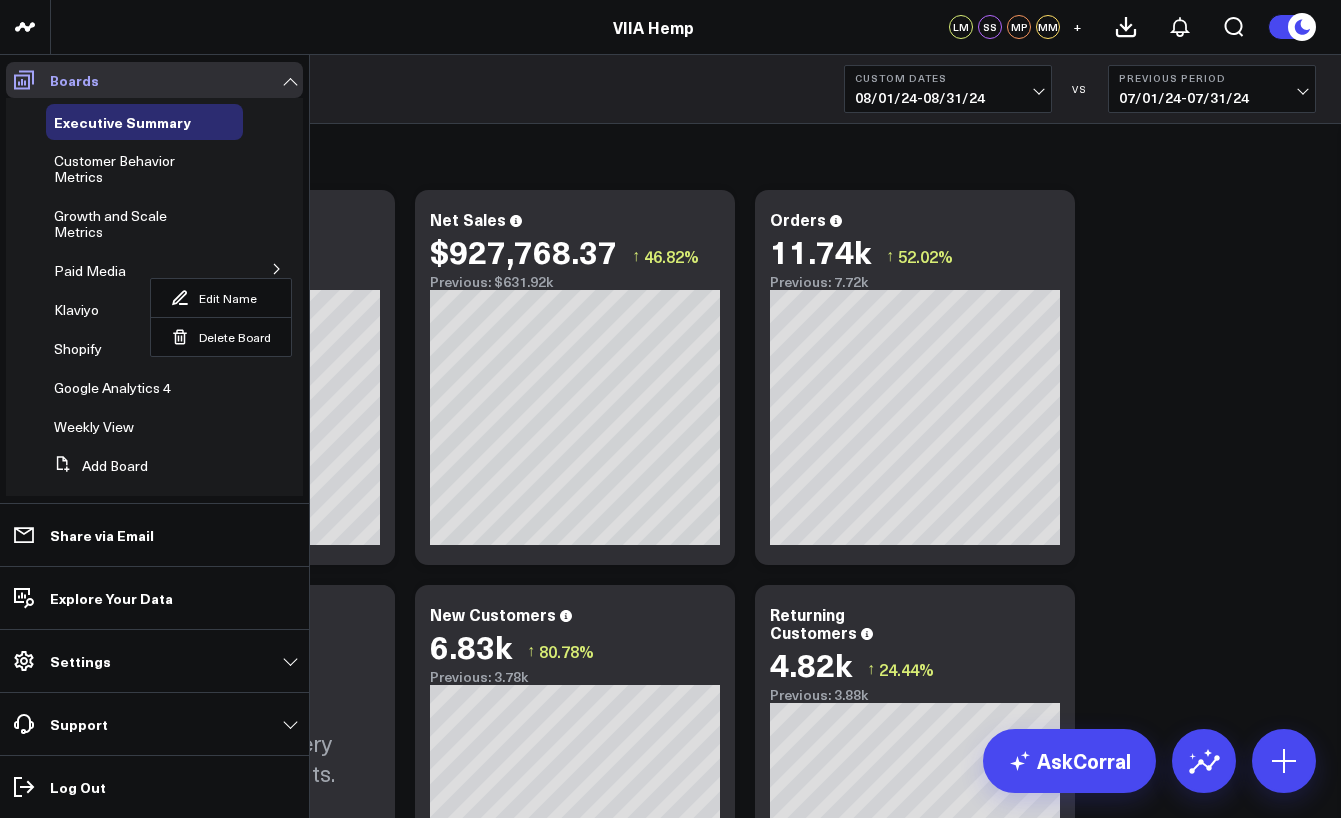 click on "Boards" at bounding box center (154, 80) 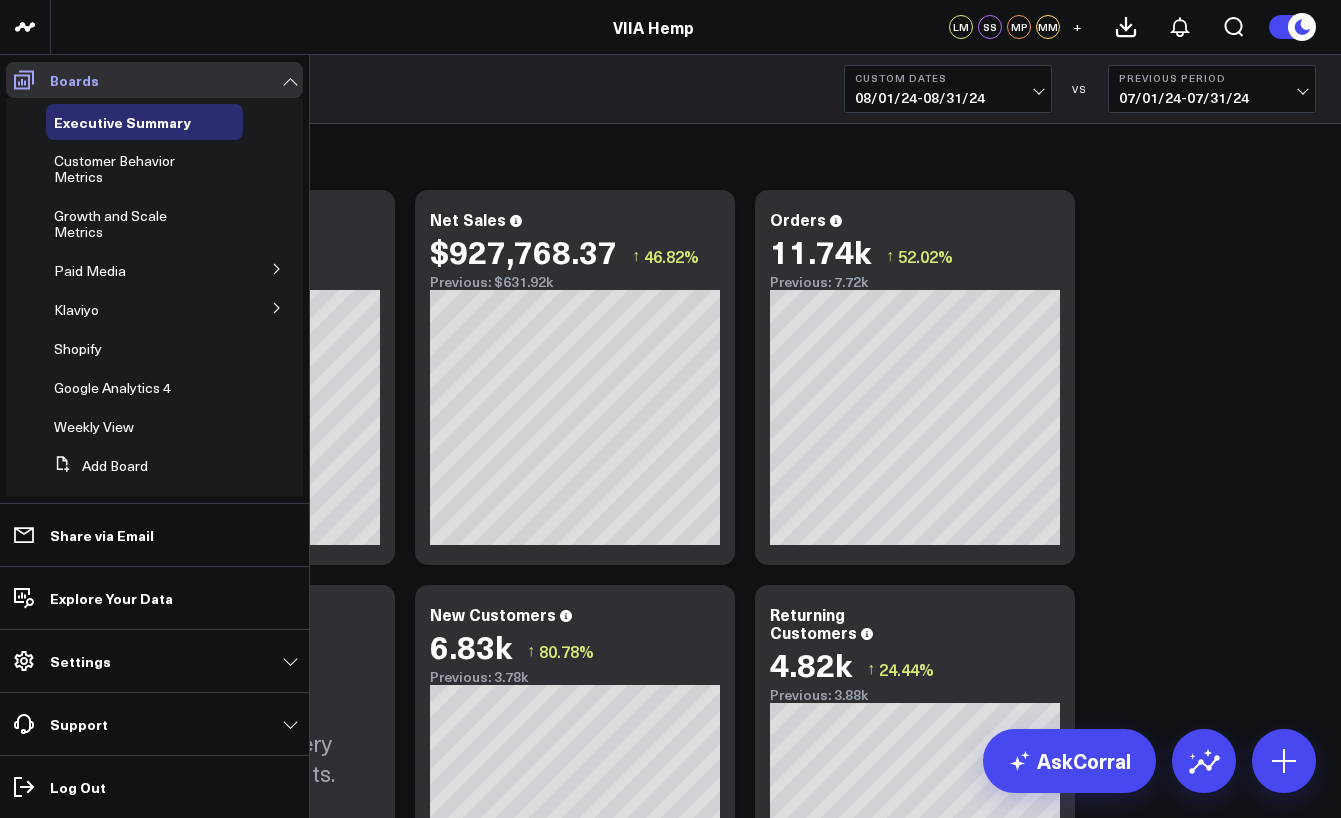 click 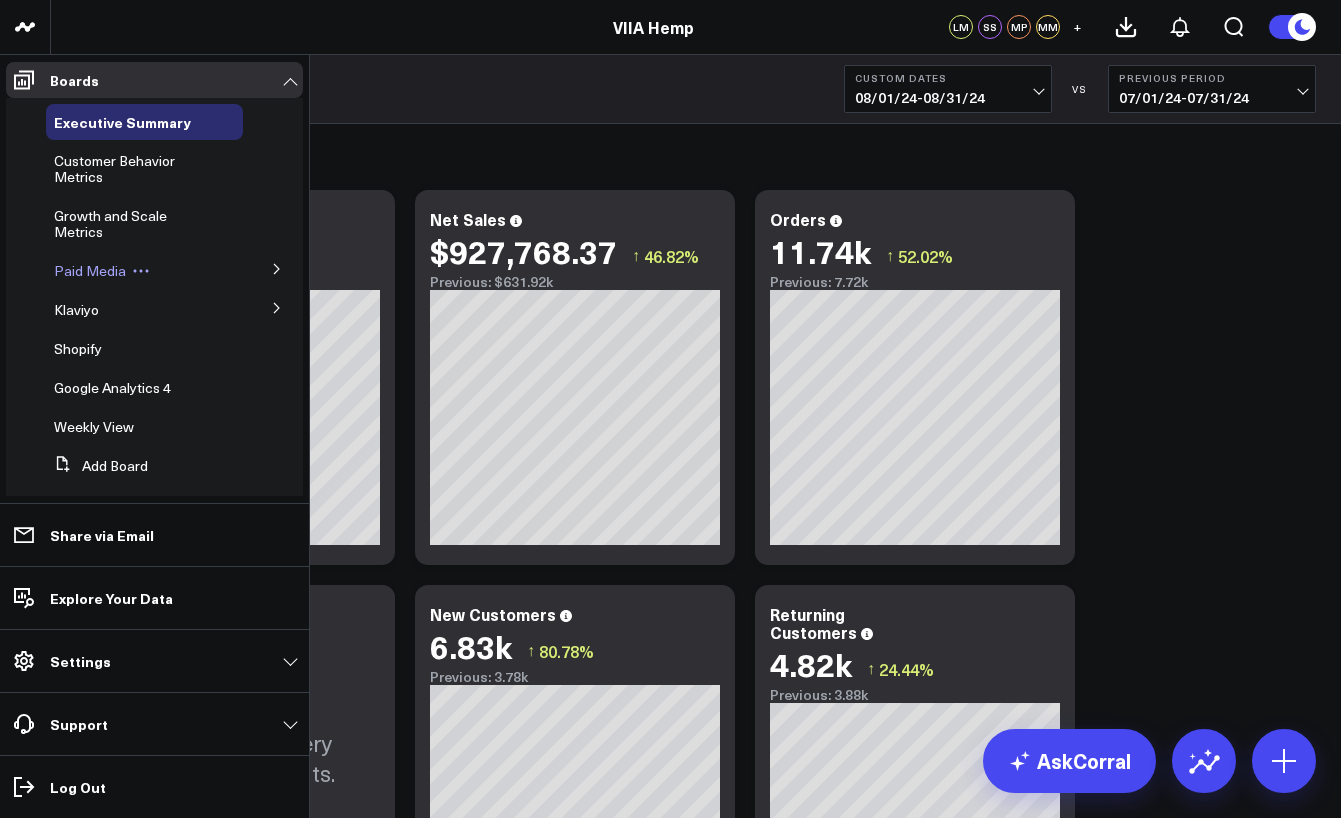 click on "Paid Media" at bounding box center [90, 270] 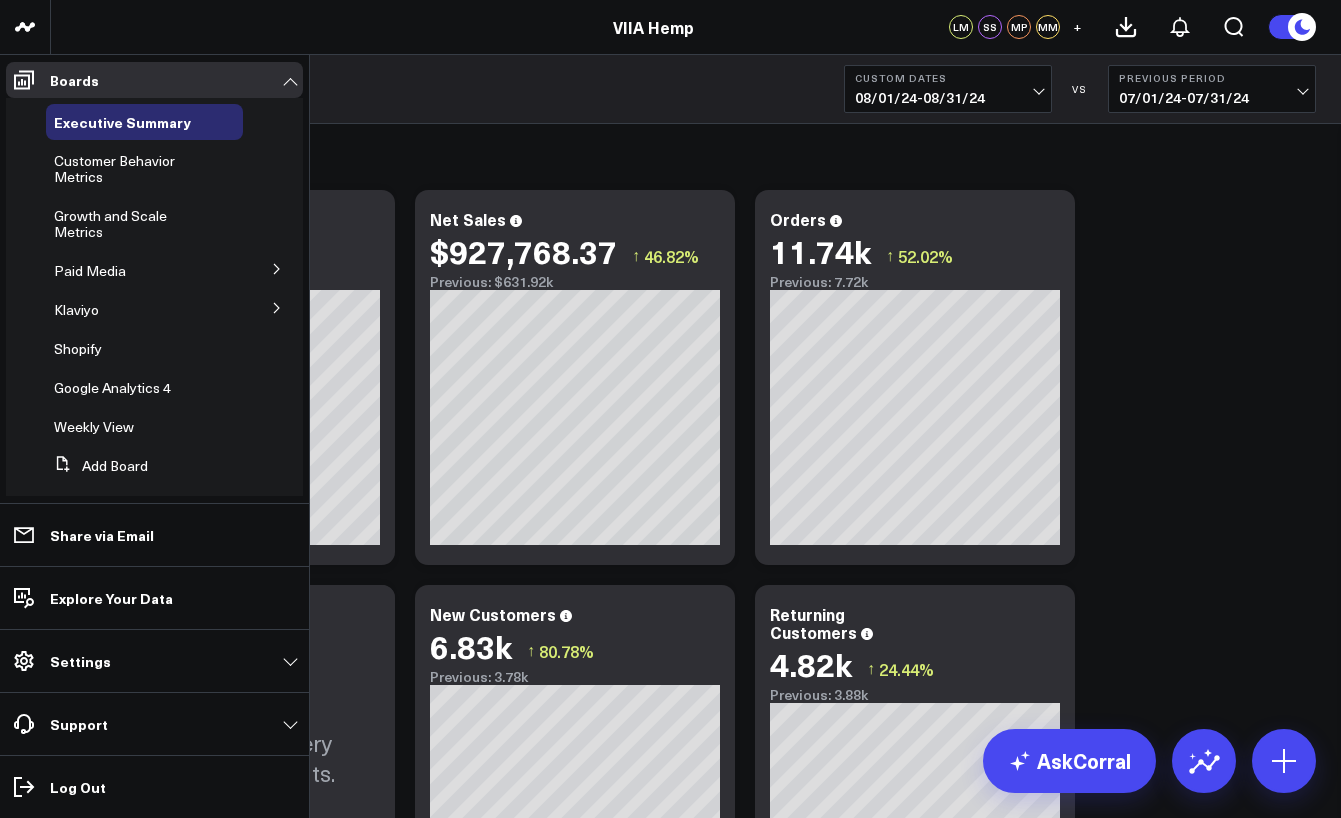 click at bounding box center (277, 268) 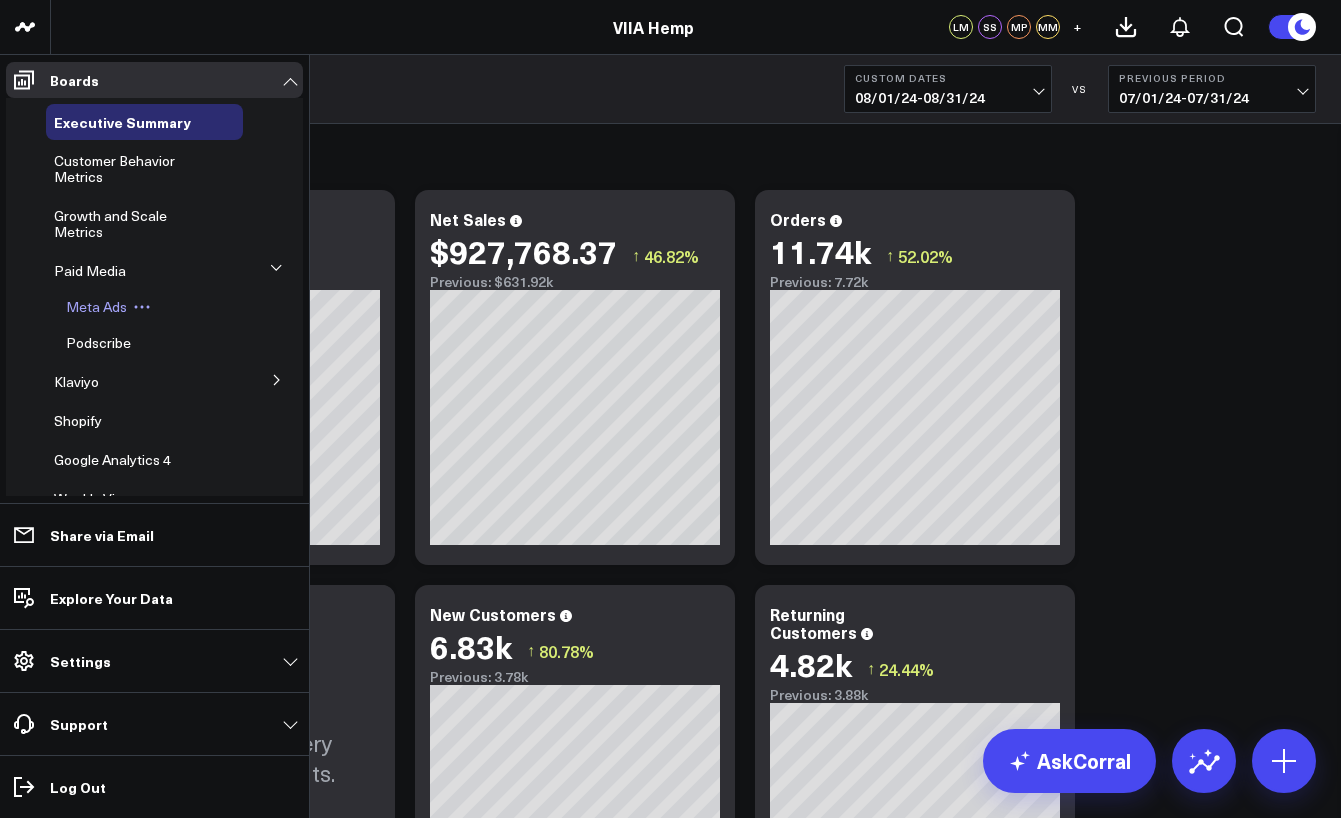 click on "Meta Ads" at bounding box center (96, 306) 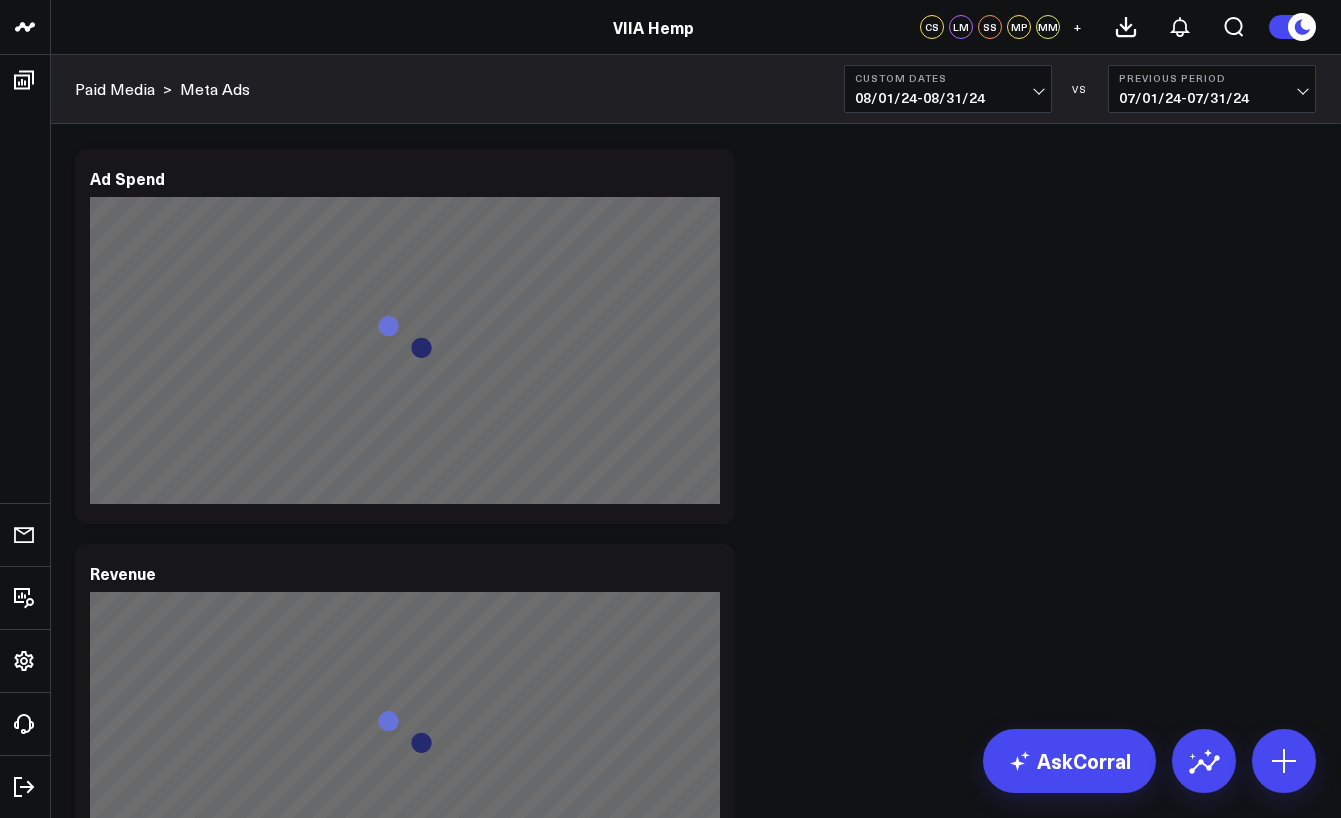 scroll, scrollTop: 0, scrollLeft: 0, axis: both 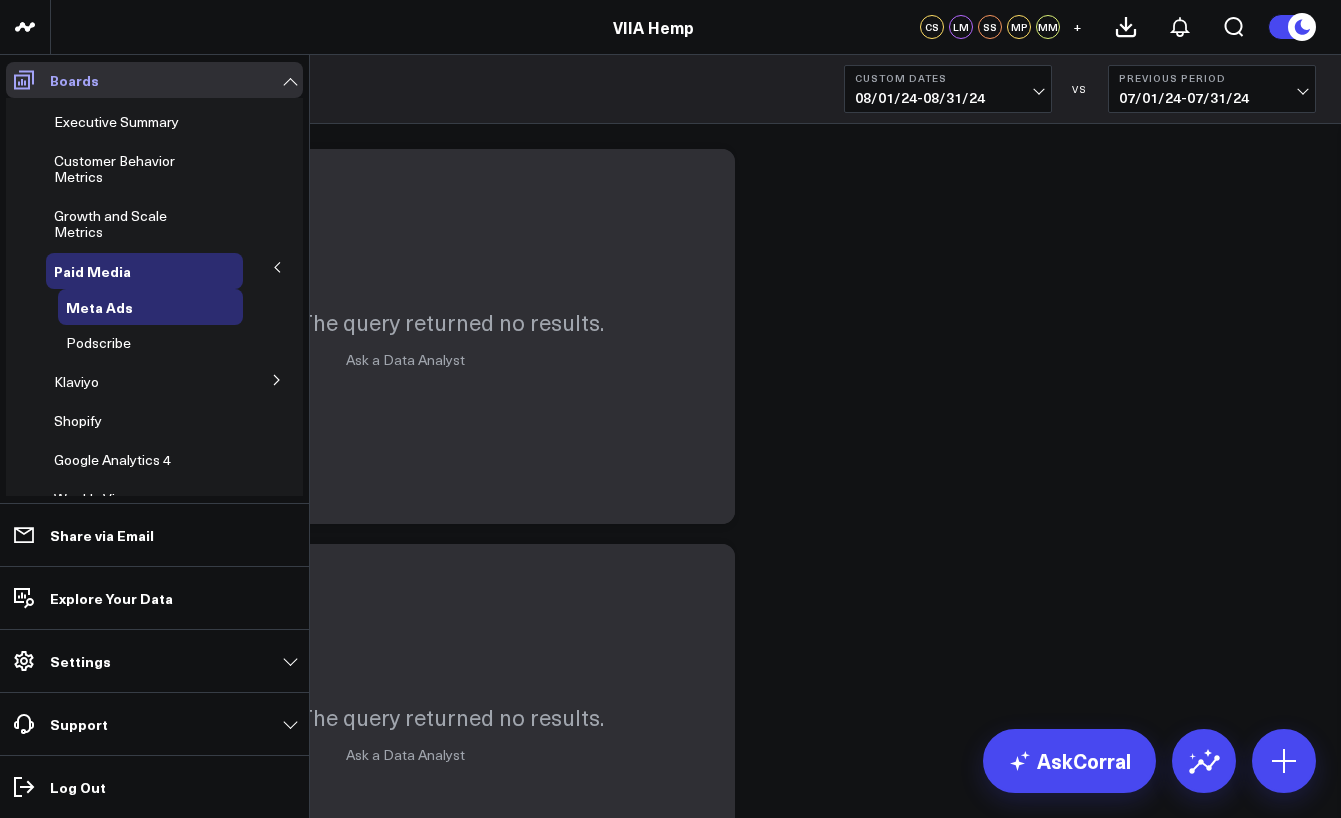 click 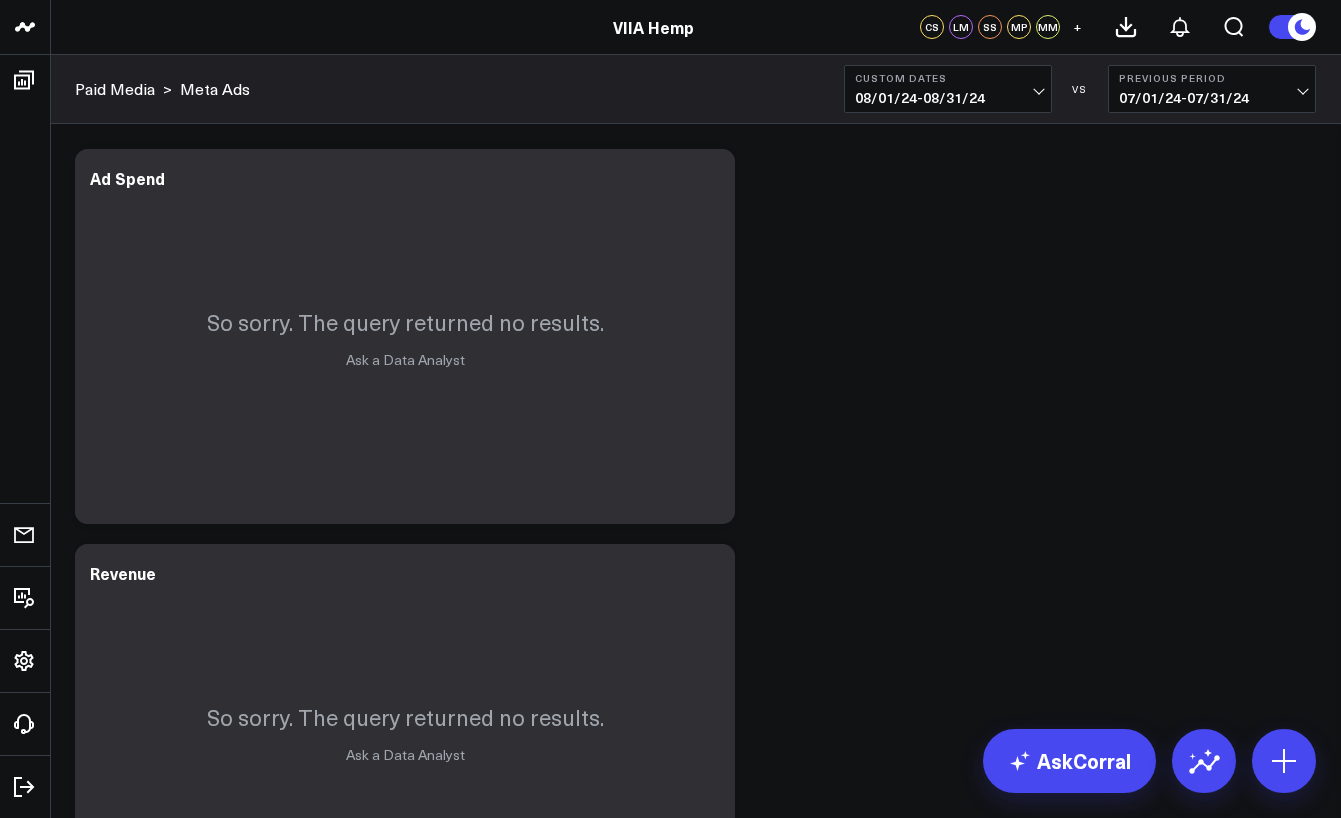 click on "Modify via AI Copy link to widget Ask support Remove Create linked copy Executive Summary Customer Behavior Metrics Growth and Scale Metrics Paid Media Meta Ads Podscribe Klaviyo Klaviyo - Email Campaigns Klaviyo - Email Flows Klaviyo - SMS Campaigns Klaviyo - SMS Flows Shopify Google Analytics 4 Weekly View Duplicate to Executive Summary Customer Behavior Metrics Growth and Scale Metrics Paid Media Meta Ads Podscribe Klaviyo Klaviyo - Email Campaigns Klaviyo - Email Flows Klaviyo - SMS Campaigns Klaviyo - SMS Flows Shopify Google Analytics 4 Weekly View Move to Executive Summary Customer Behavior Metrics Growth and Scale Metrics Paid Media Meta Ads Podscribe Klaviyo Klaviyo - Email Campaigns Klaviyo - Email Flows Klaviyo - SMS Campaigns Klaviyo - SMS Flows Shopify Google Analytics 4 Weekly View Change chart to Fuel Gauge Fuel Gauge w/o Comparison Comparison Bar Static Number Line Chart for Date Comparison Bar Chart Bar Chart w/o Comparison Wide Bar Chart Wide Bar Chart w/o Comparison Donut Chart Pie Chart" at bounding box center (695, 1719) 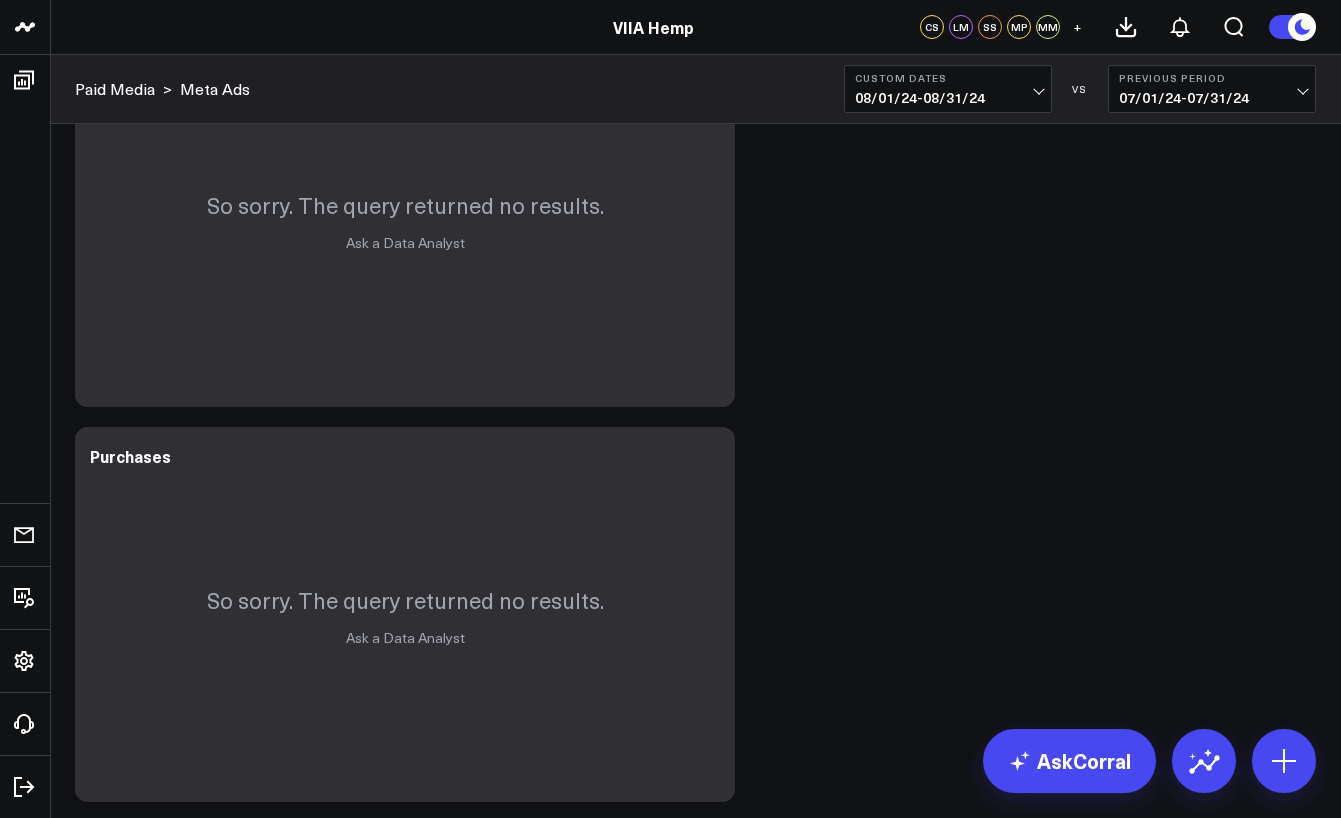 scroll, scrollTop: 0, scrollLeft: 0, axis: both 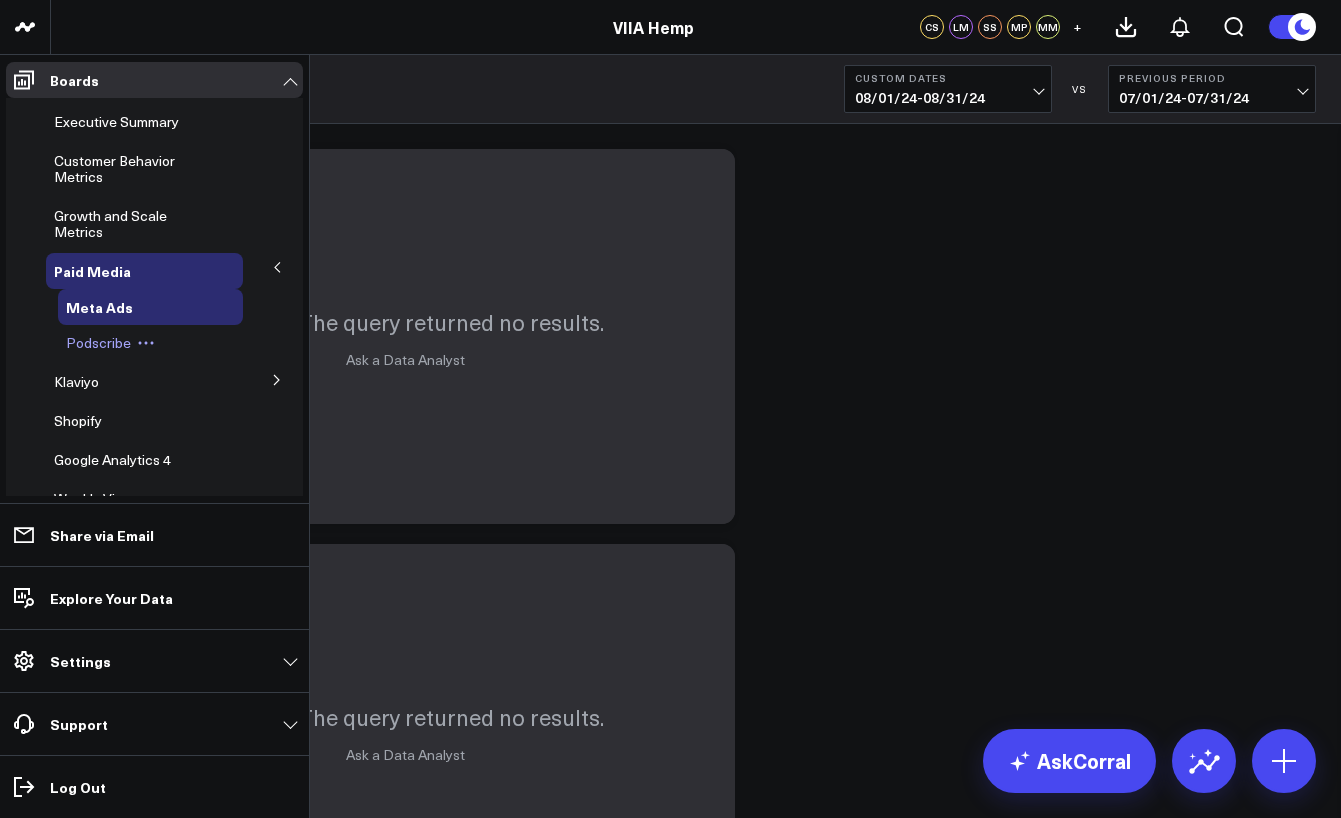 click on "Podscribe" at bounding box center [98, 342] 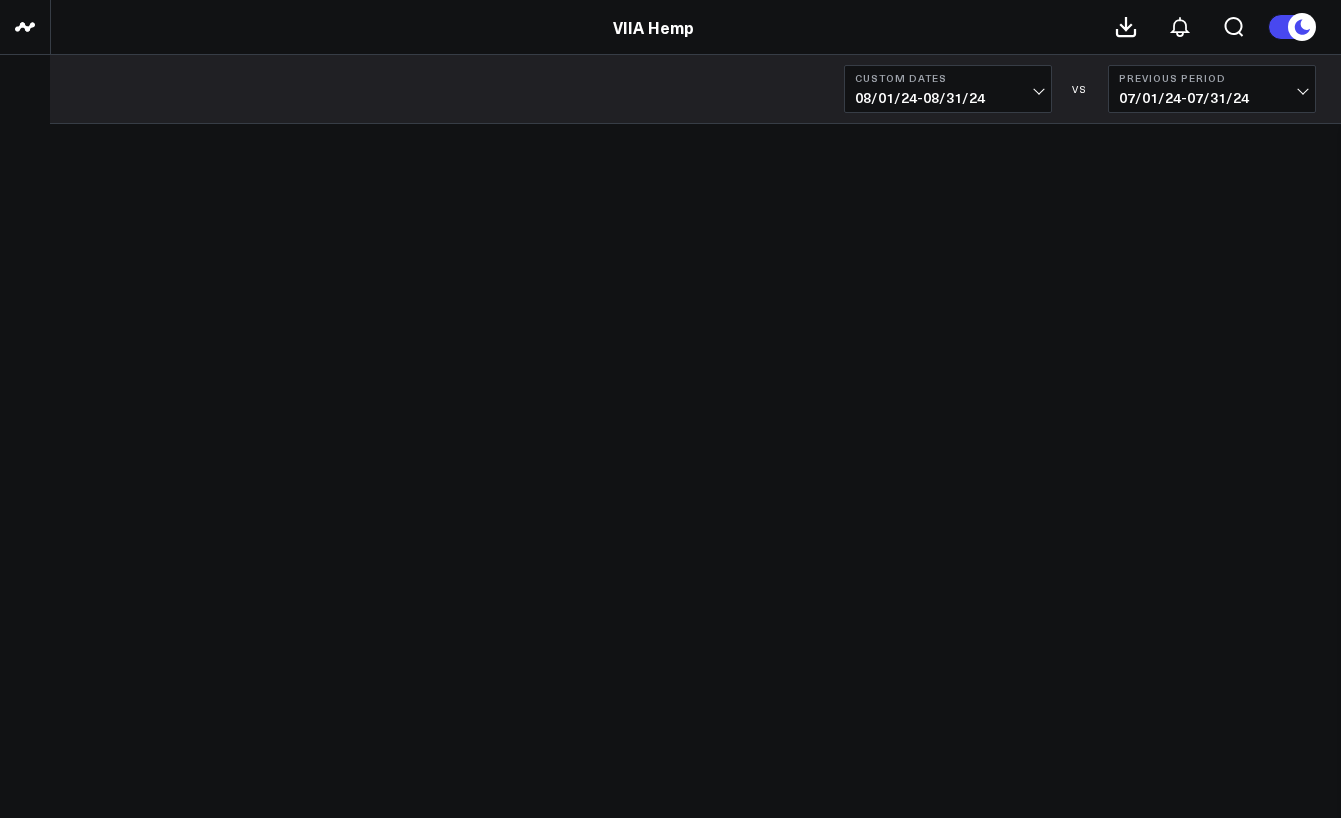 scroll, scrollTop: 0, scrollLeft: 0, axis: both 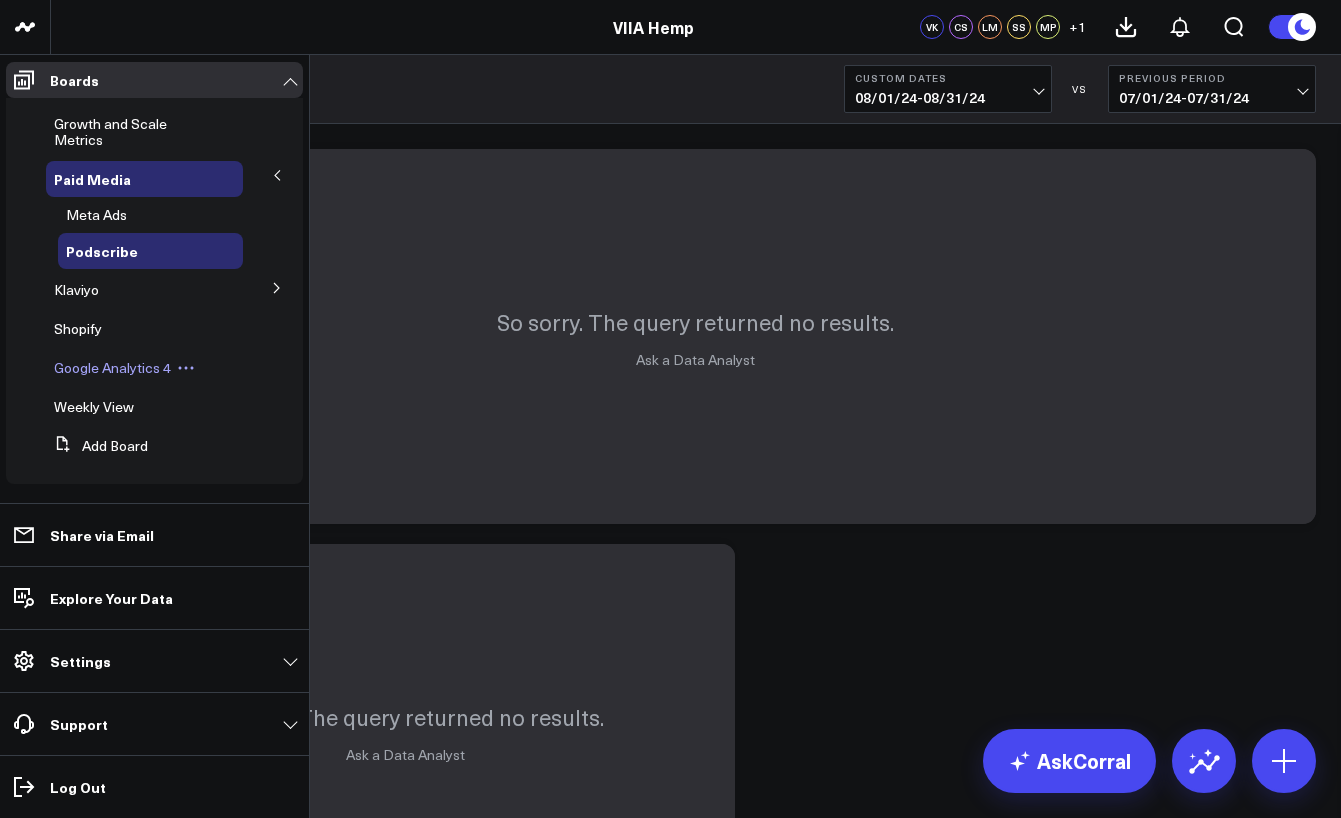 click on "Google Analytics 4" at bounding box center [112, 367] 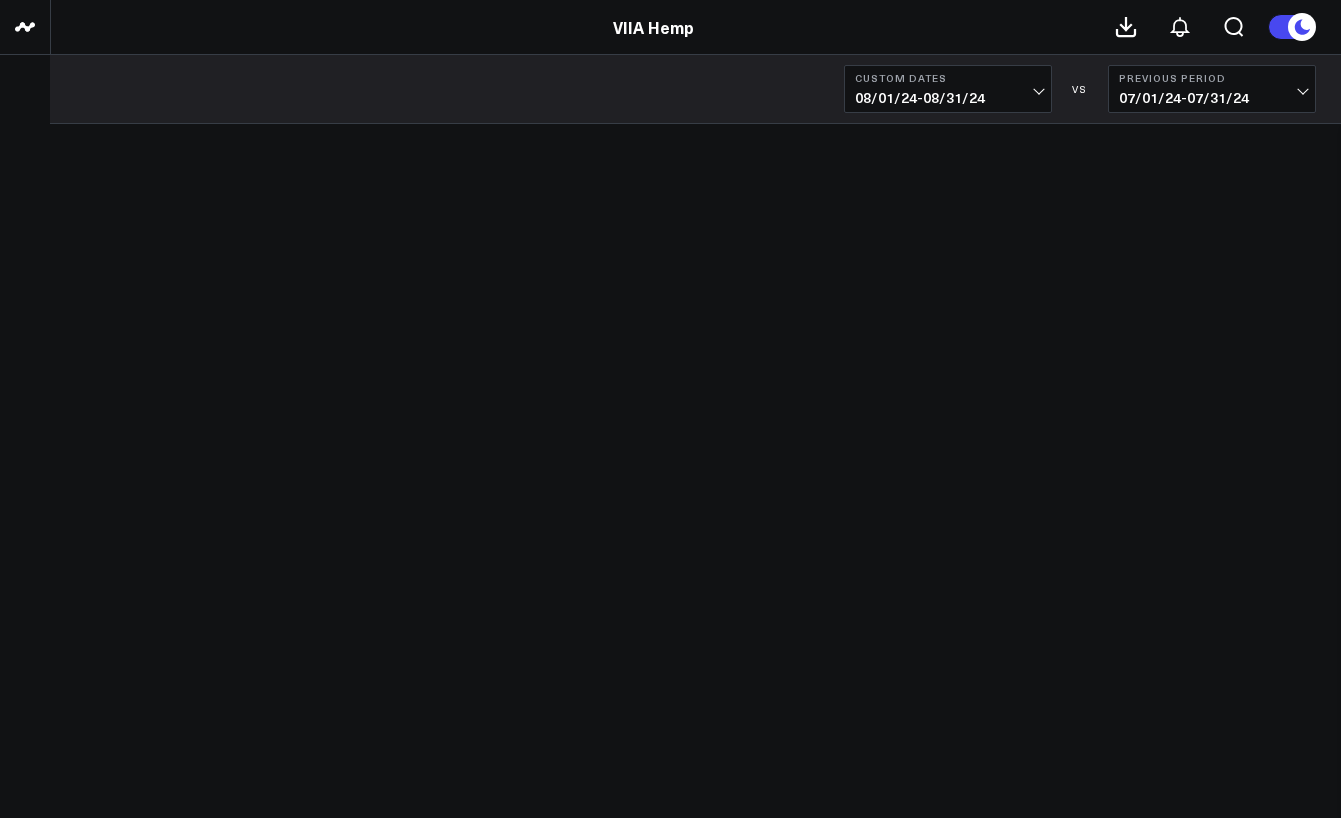 scroll, scrollTop: 0, scrollLeft: 0, axis: both 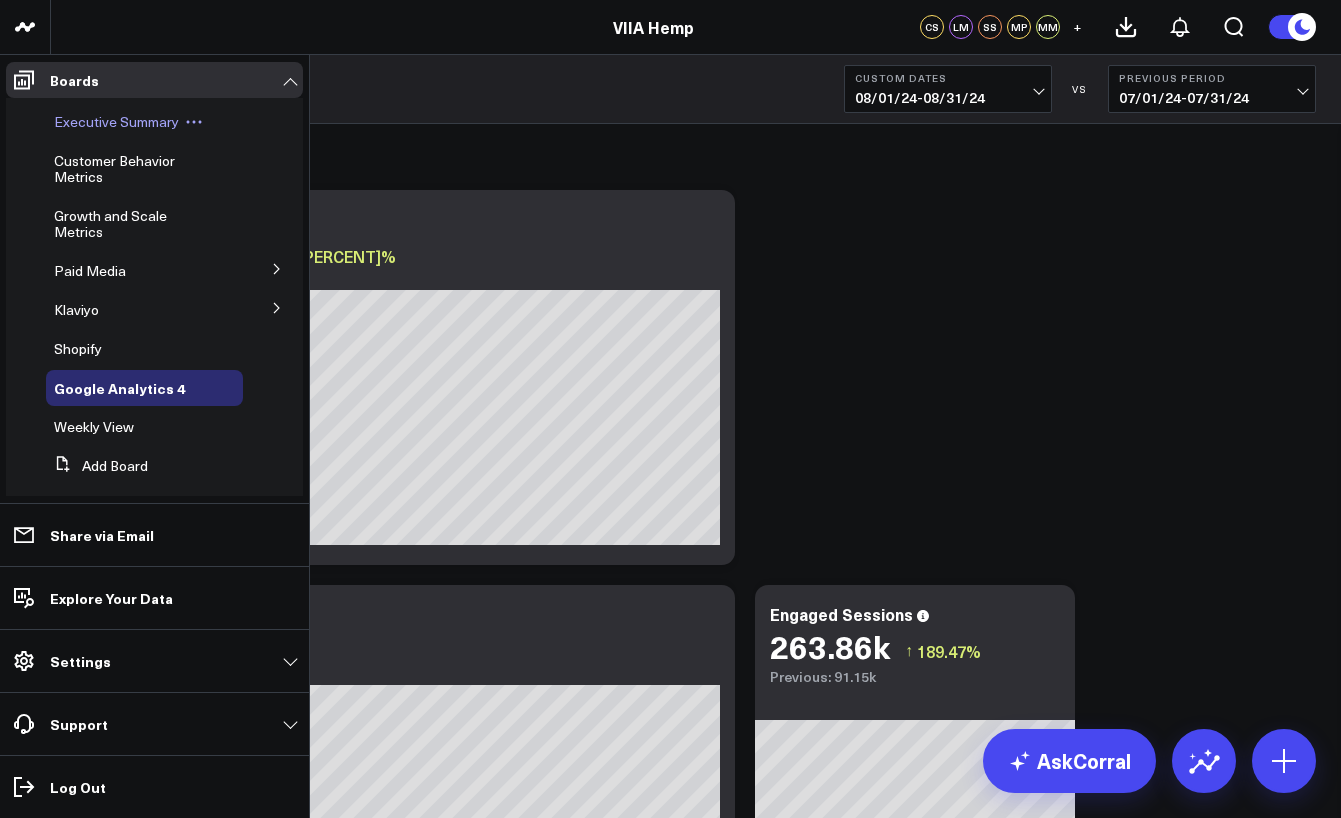 click on "Executive Summary" at bounding box center [116, 121] 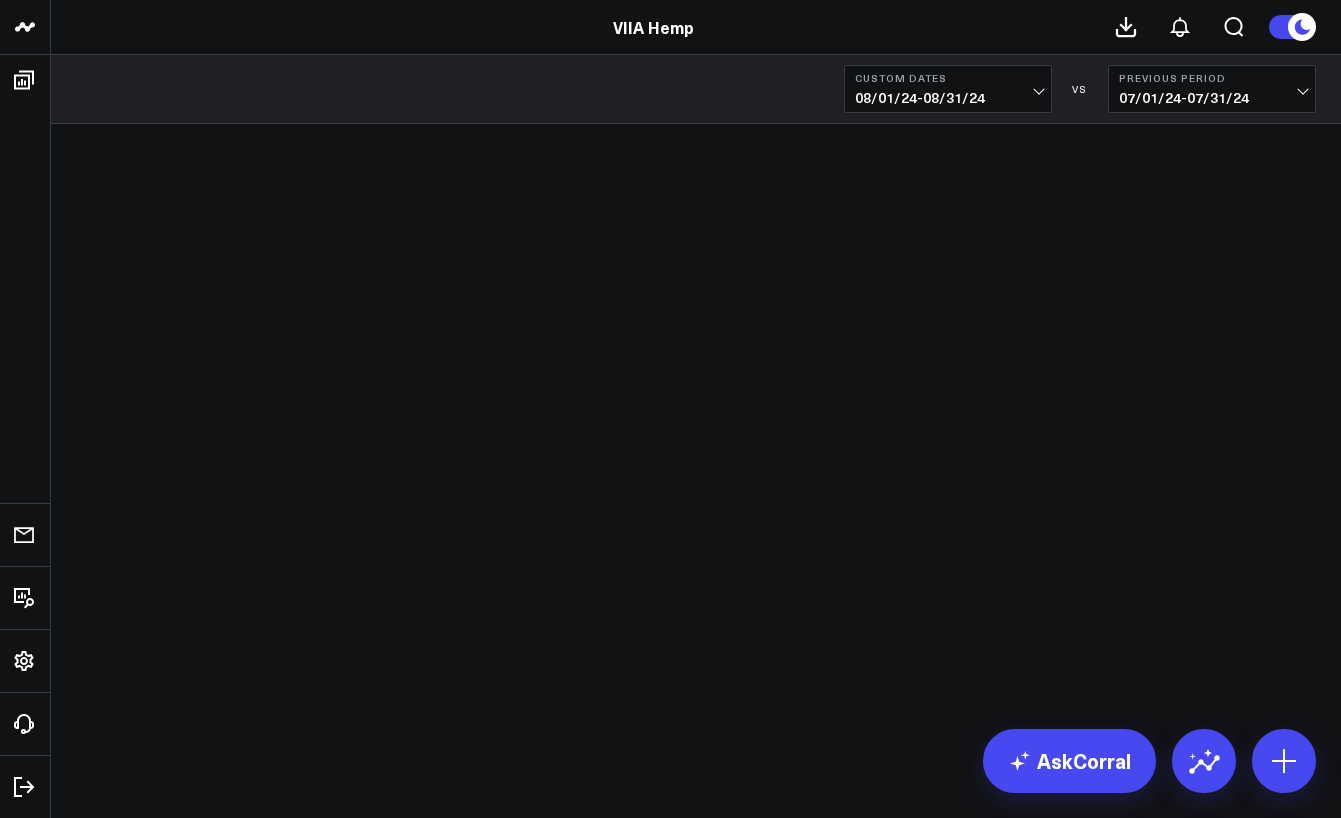 scroll, scrollTop: 0, scrollLeft: 0, axis: both 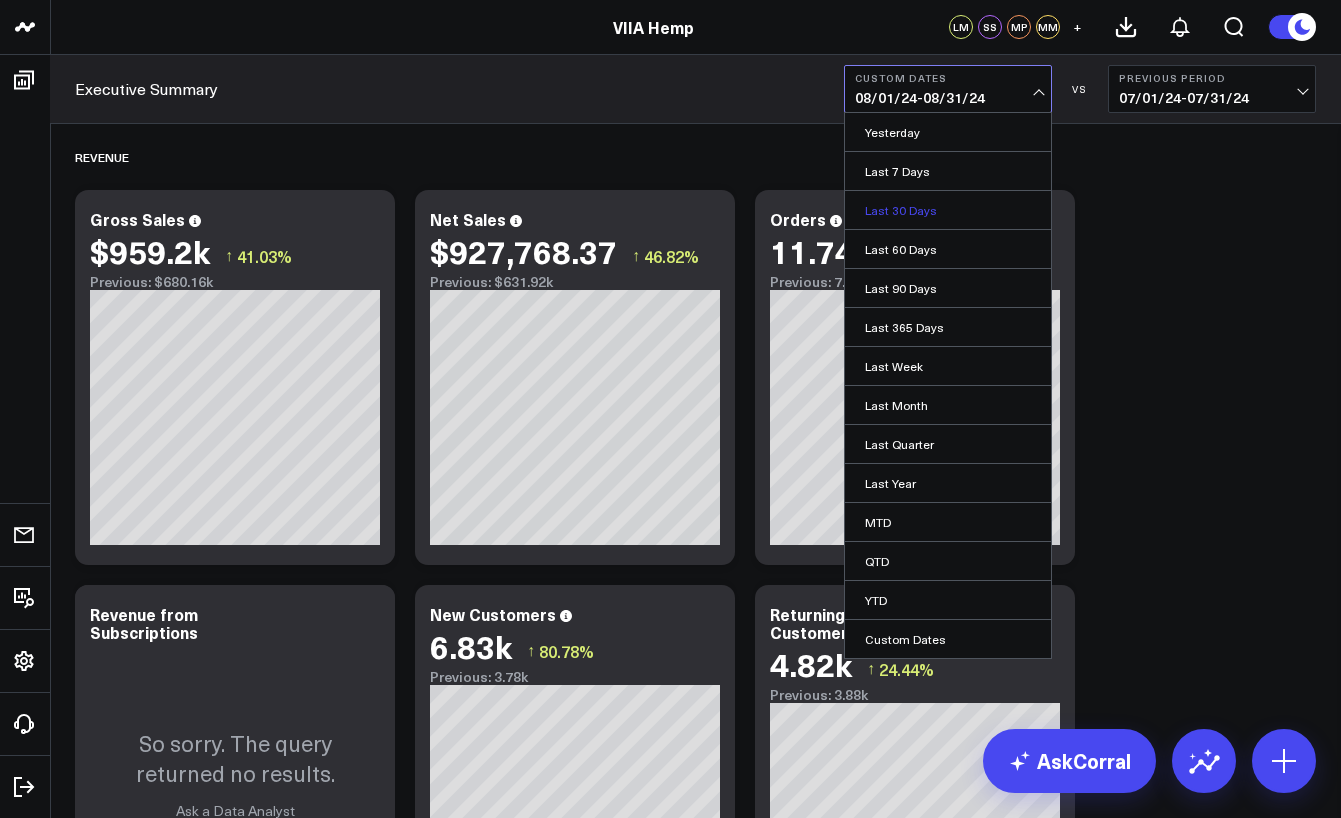 click on "Last 30 Days" at bounding box center [948, 210] 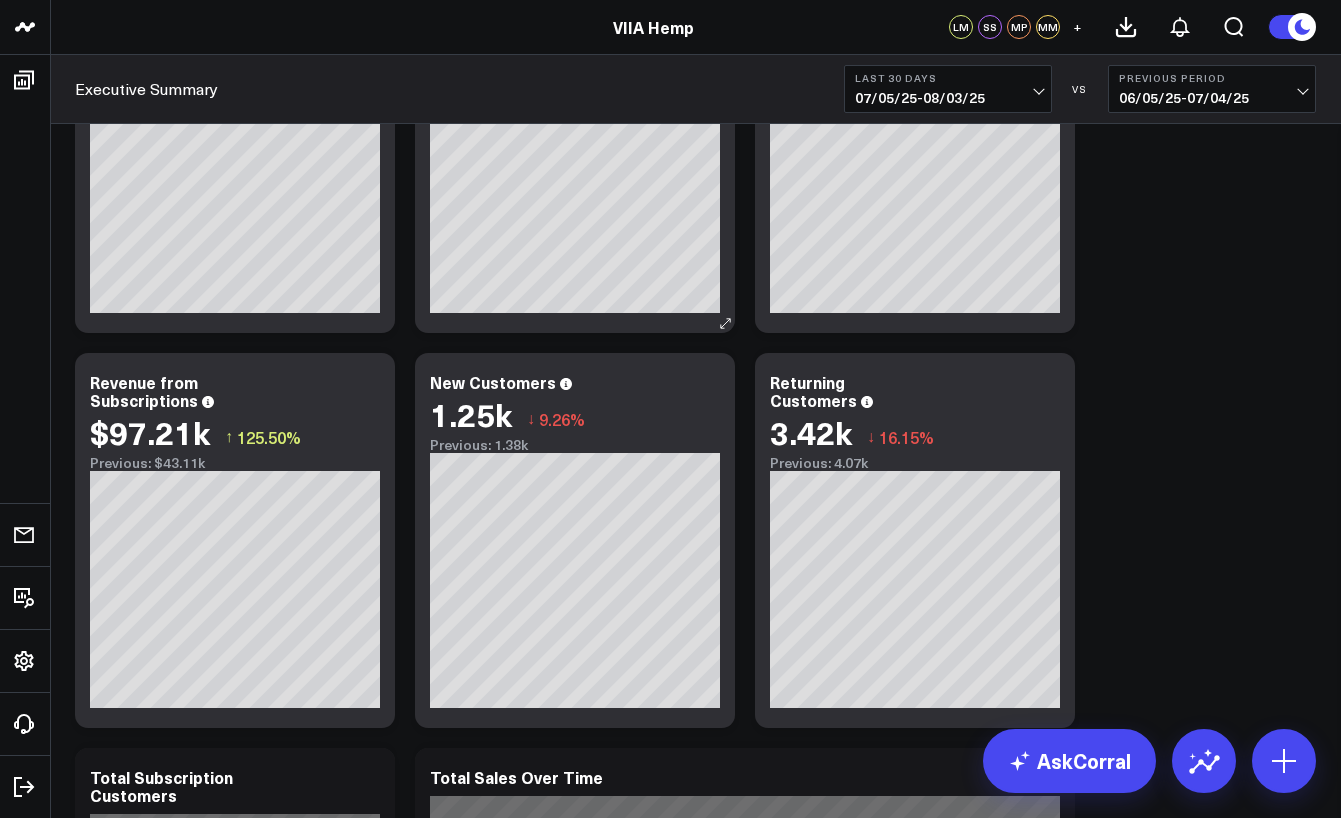 scroll, scrollTop: 391, scrollLeft: 0, axis: vertical 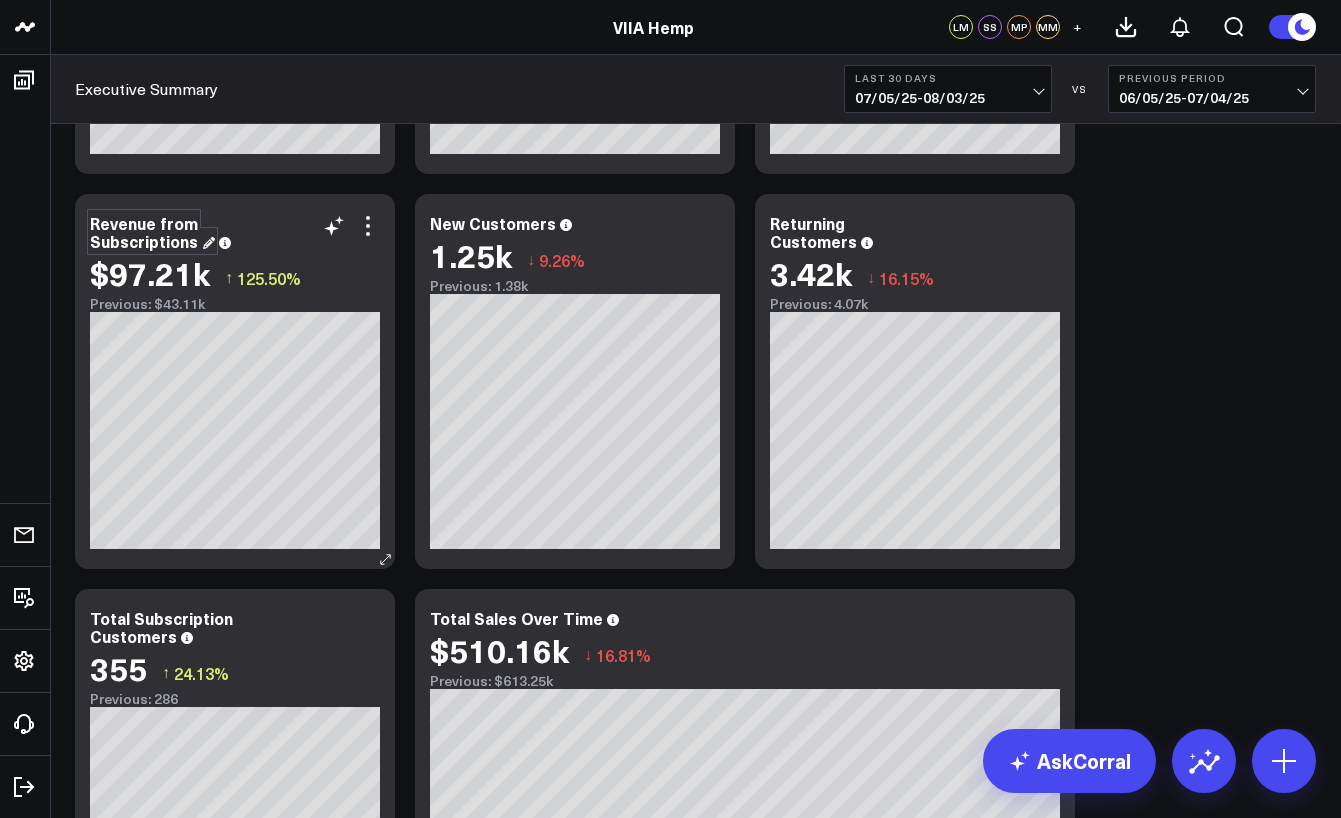 click on "Revenue from Subscriptions" at bounding box center [152, 232] 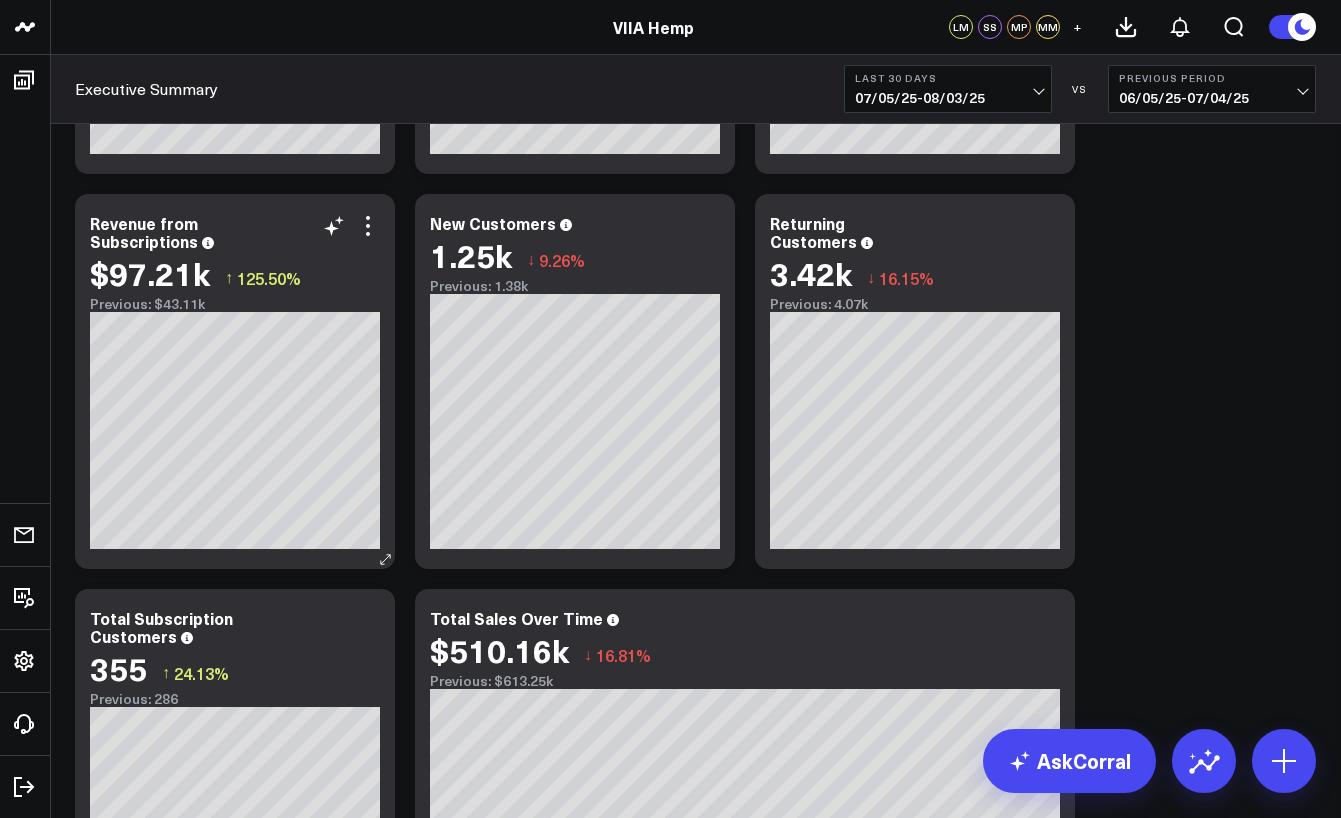 click on "Revenue from Subscriptions" at bounding box center [235, 232] 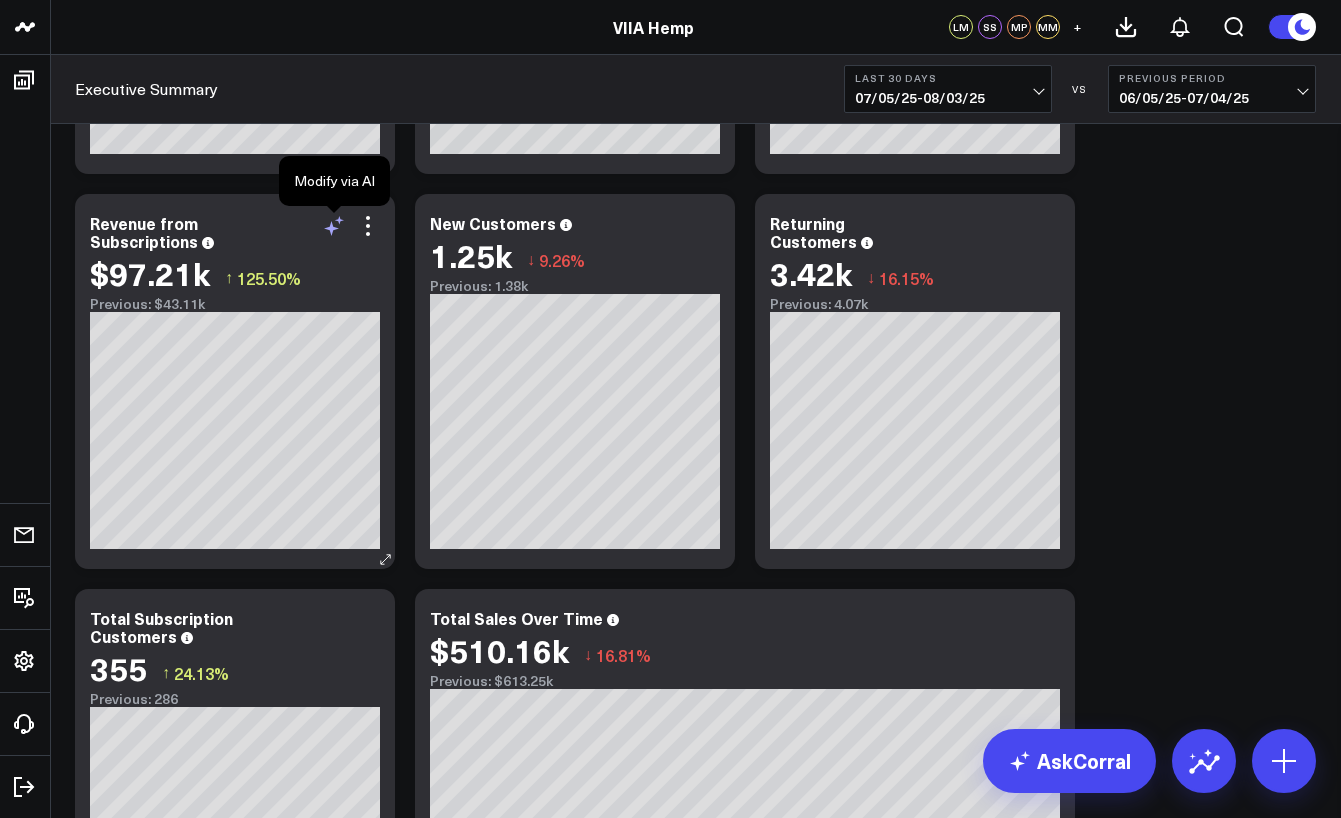 click 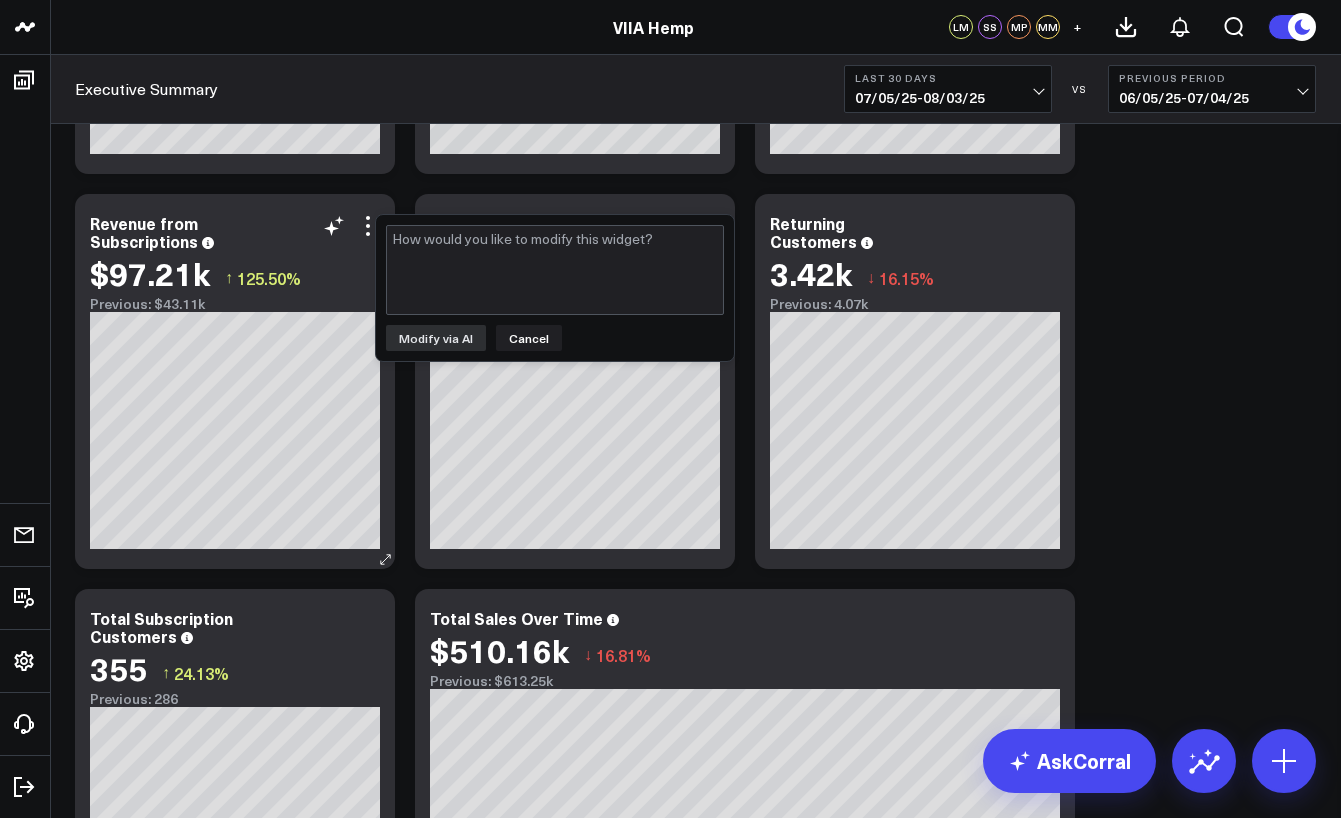 click on "Revenue from Subscriptions" at bounding box center [235, 232] 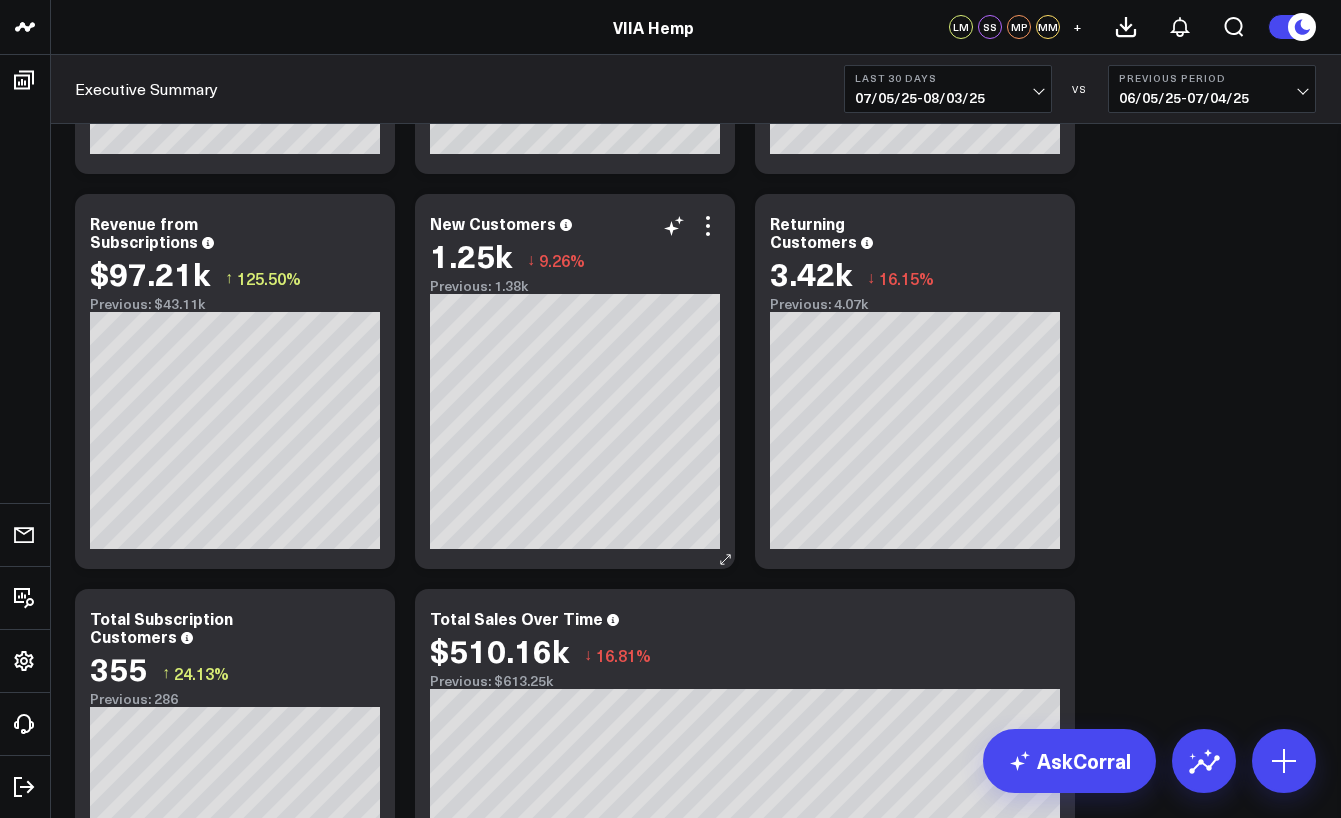 scroll, scrollTop: 0, scrollLeft: 0, axis: both 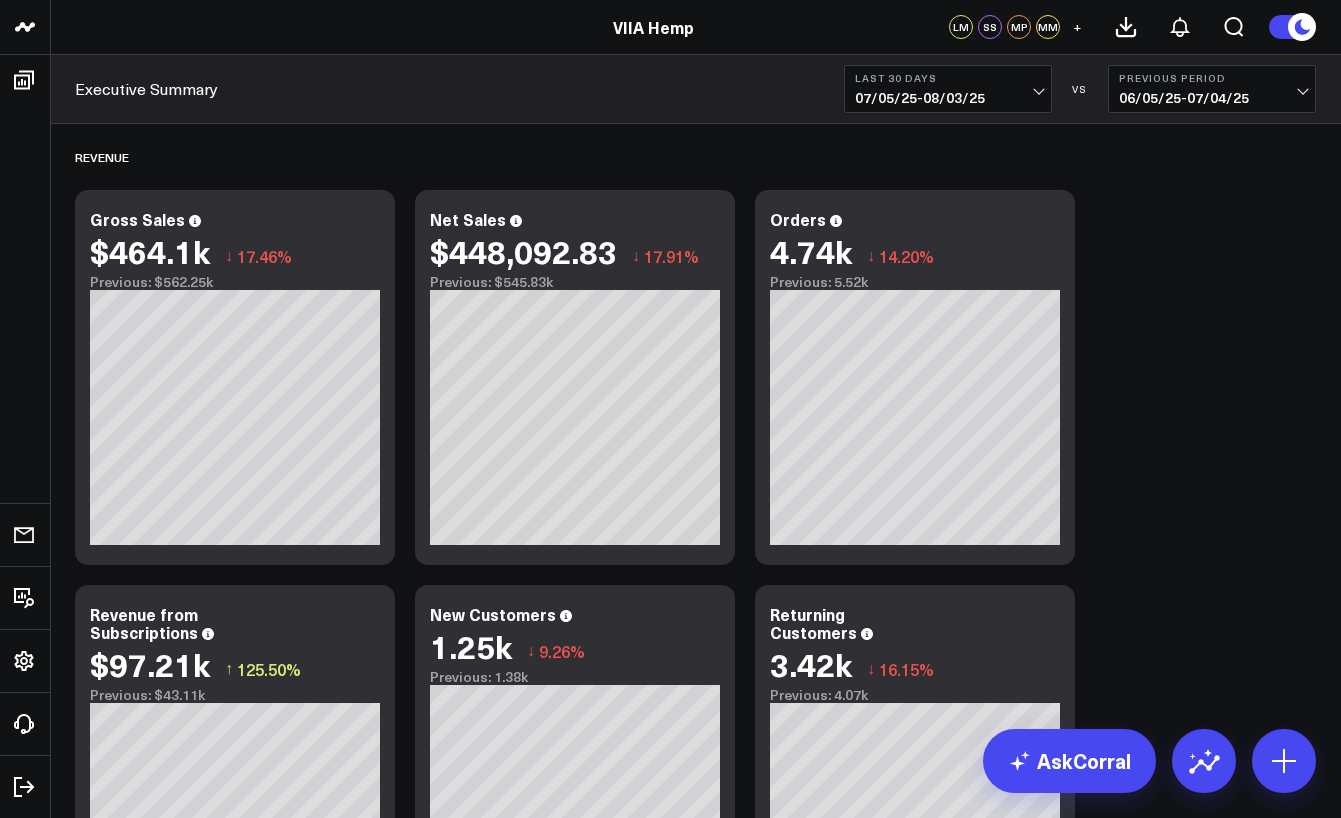click on "07/05/25  -  08/03/25" at bounding box center [948, 98] 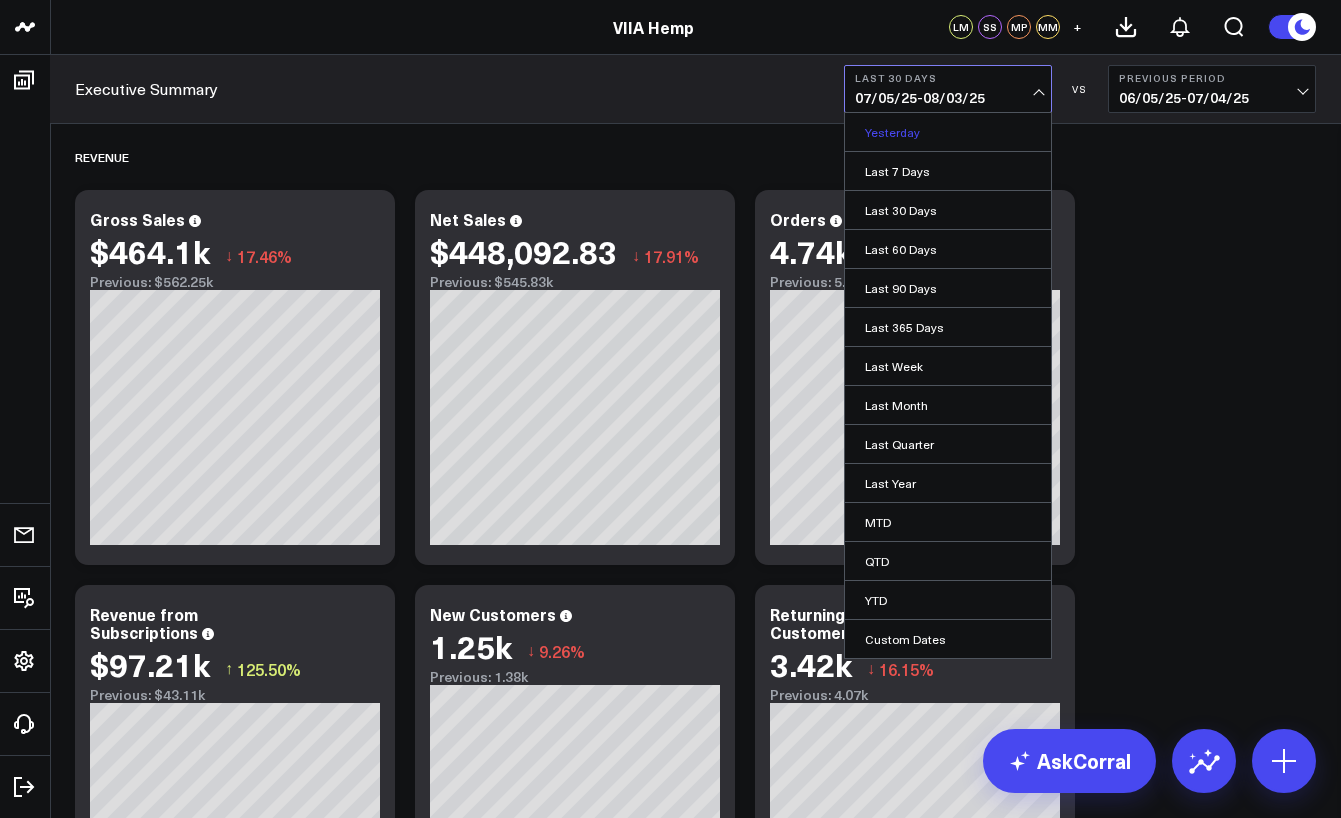 click on "Yesterday" at bounding box center [948, 132] 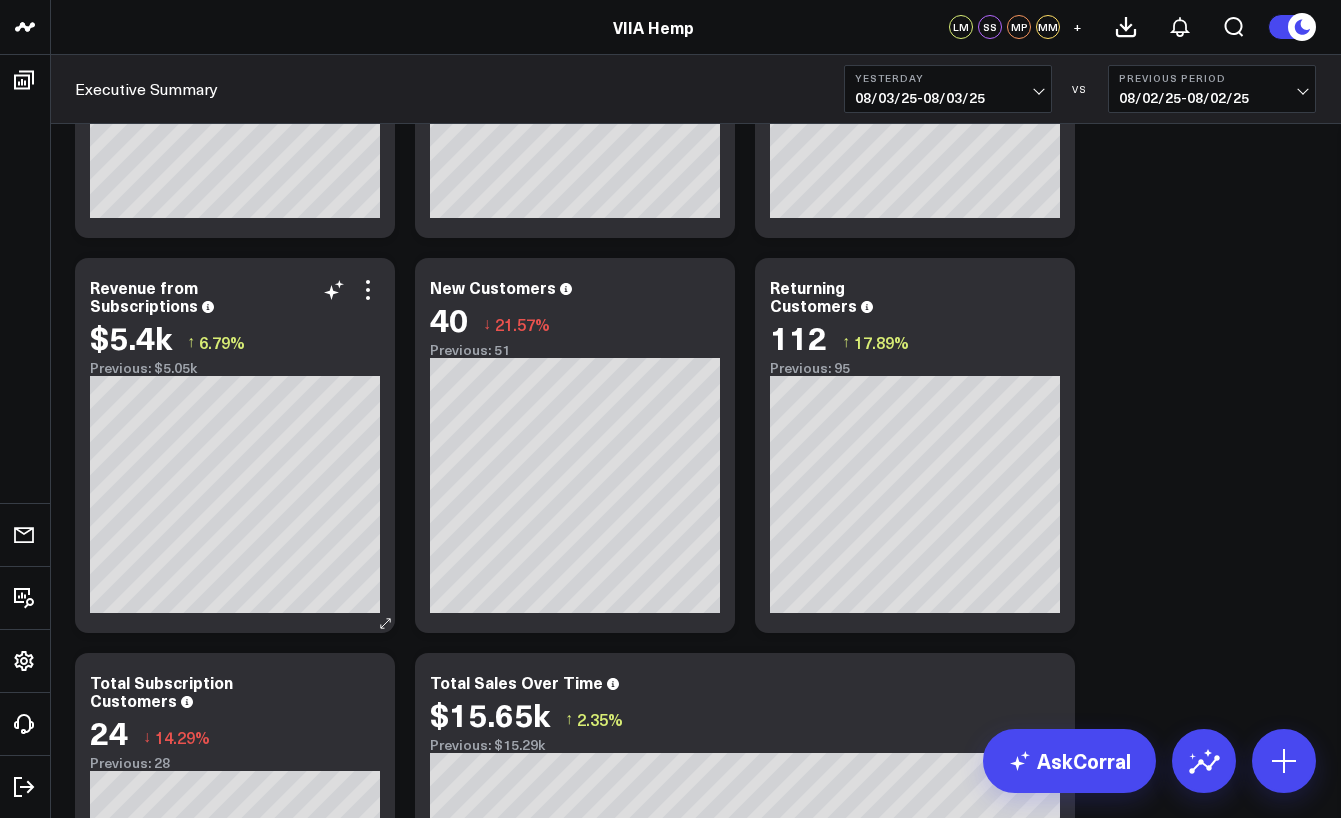 scroll, scrollTop: 314, scrollLeft: 0, axis: vertical 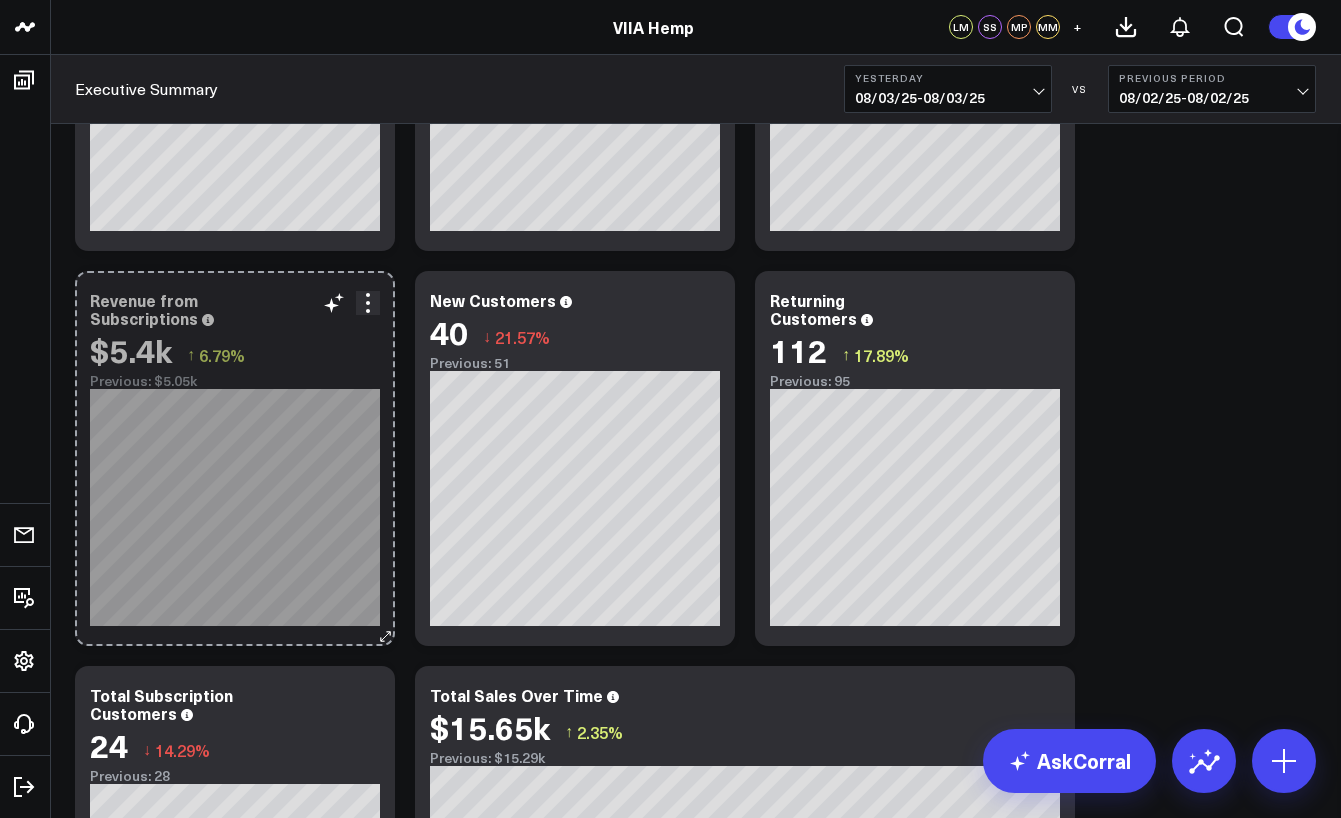 click 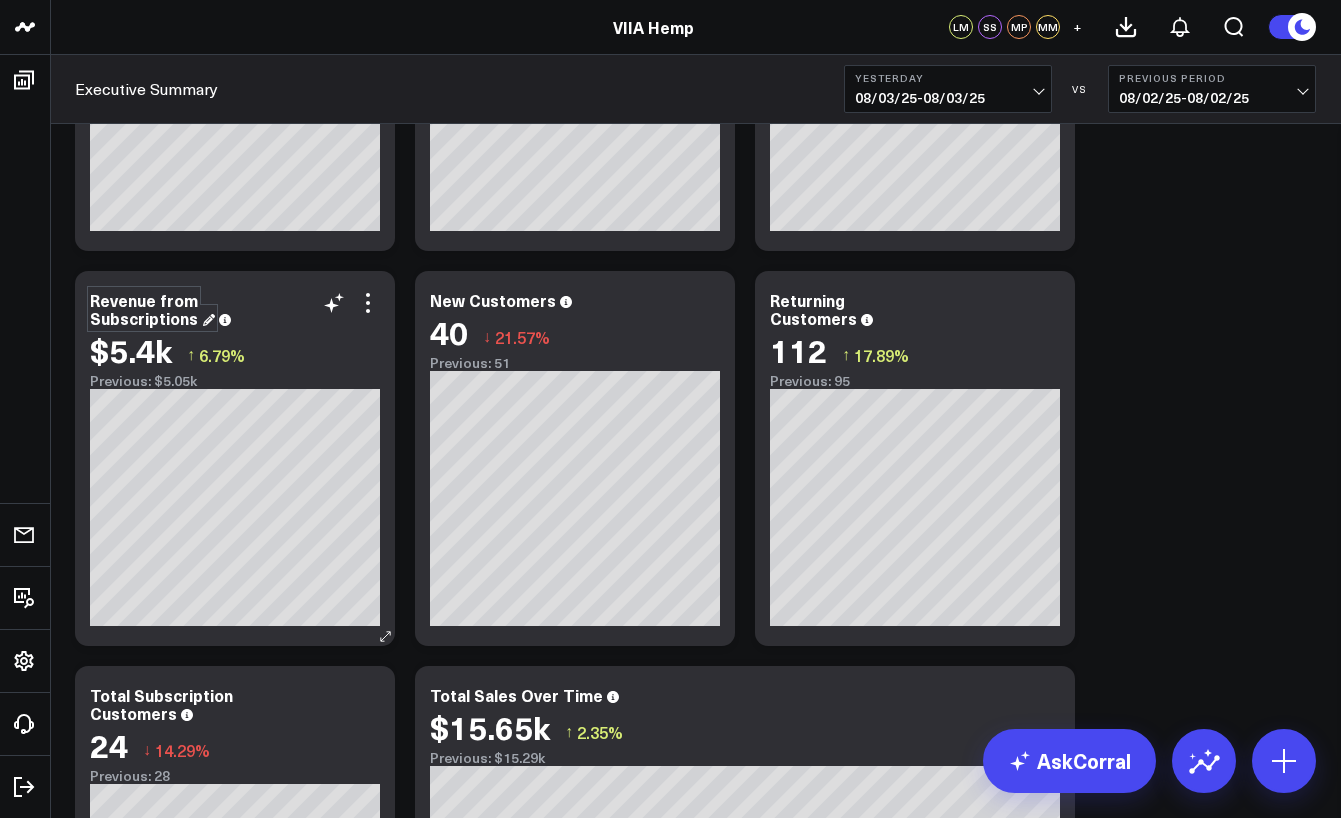 click on "Revenue from Subscriptions" at bounding box center (152, 309) 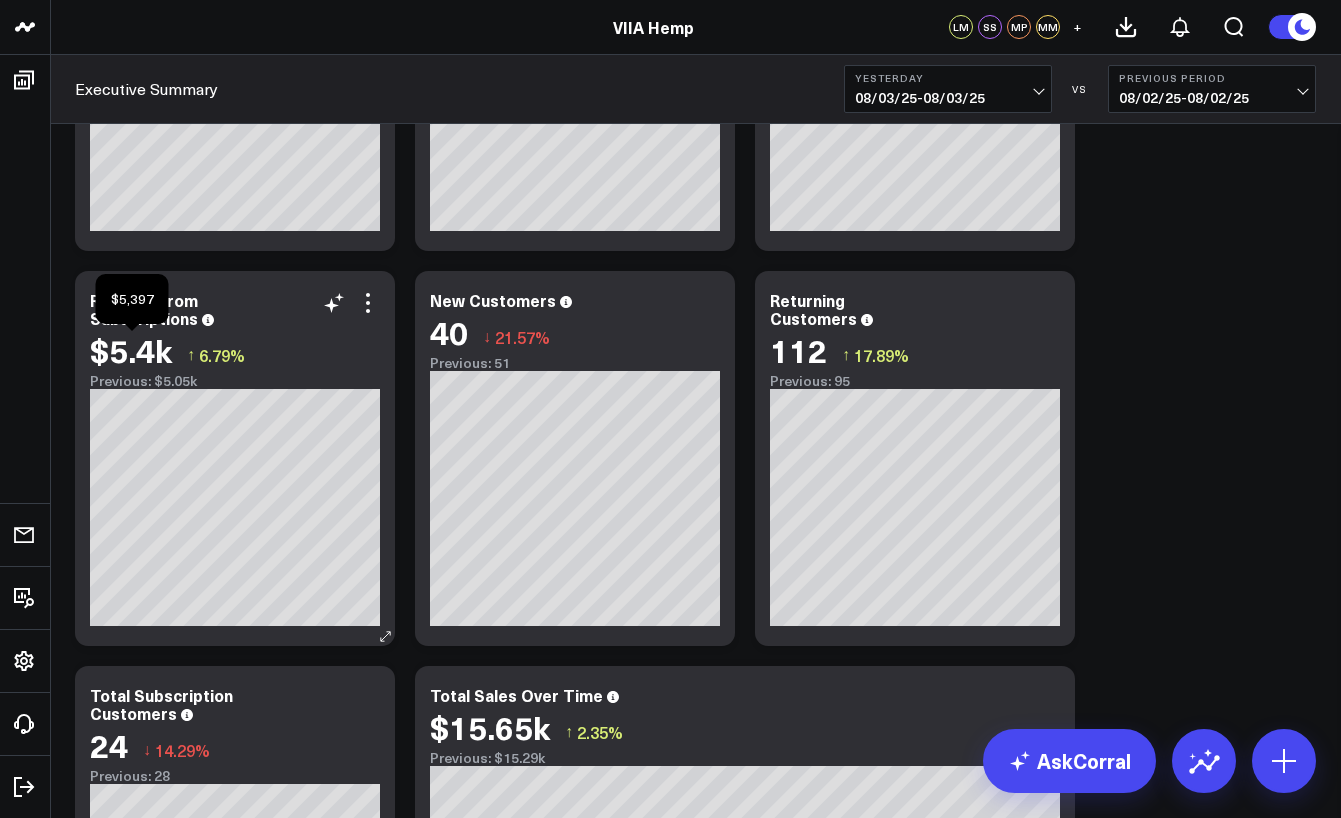 click on "$5.4k" at bounding box center (131, 350) 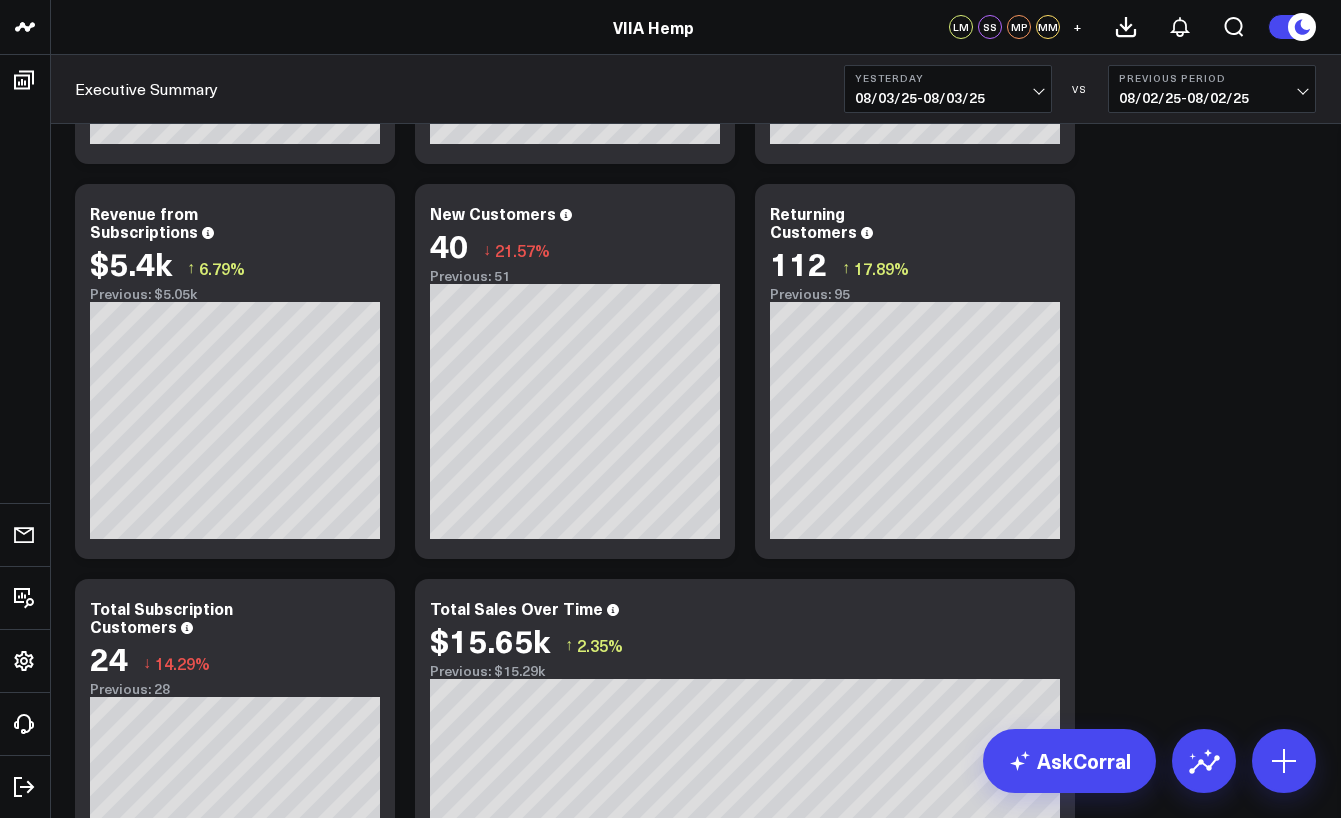 scroll, scrollTop: 381, scrollLeft: 0, axis: vertical 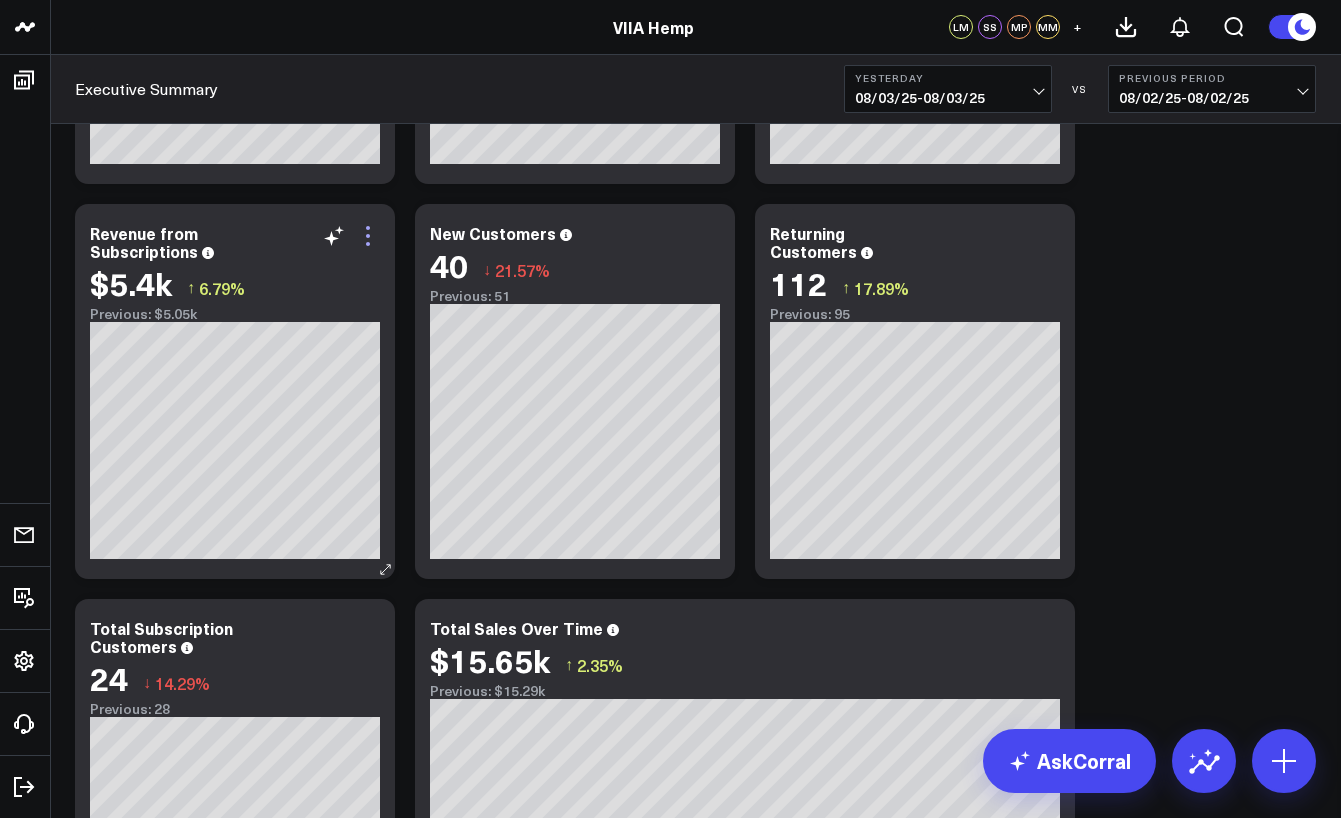 click 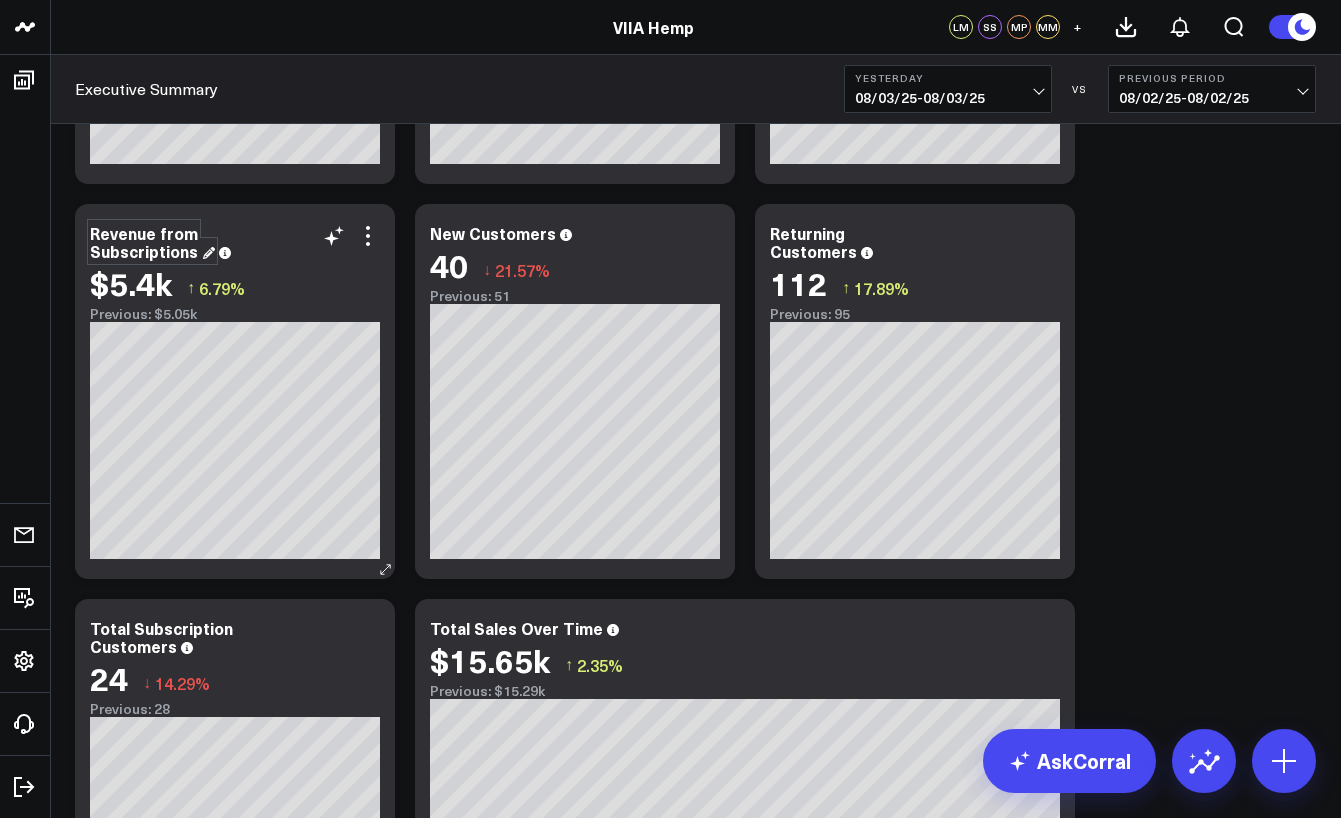 click on "Revenue from Subscriptions" at bounding box center [152, 242] 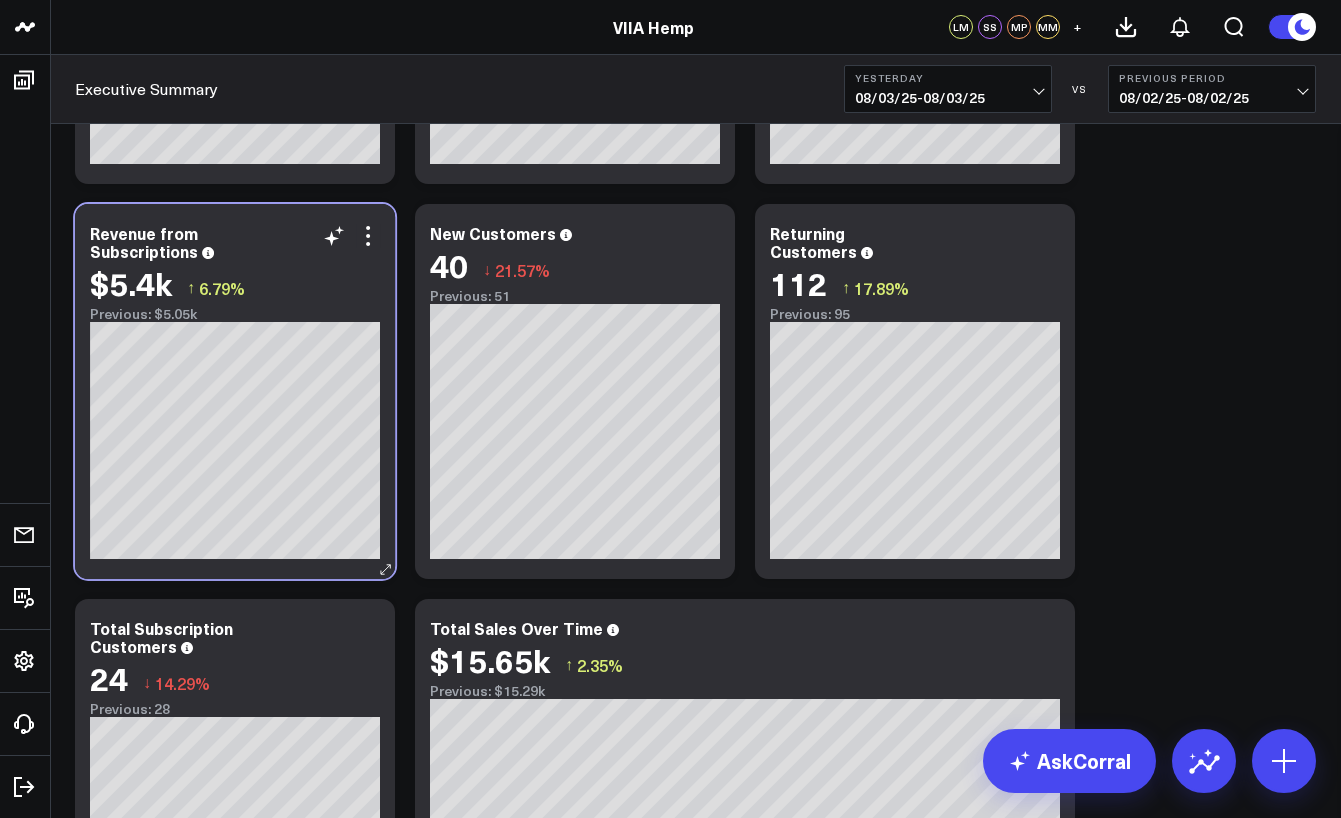 click on "Revenue from Subscriptions" at bounding box center (235, 242) 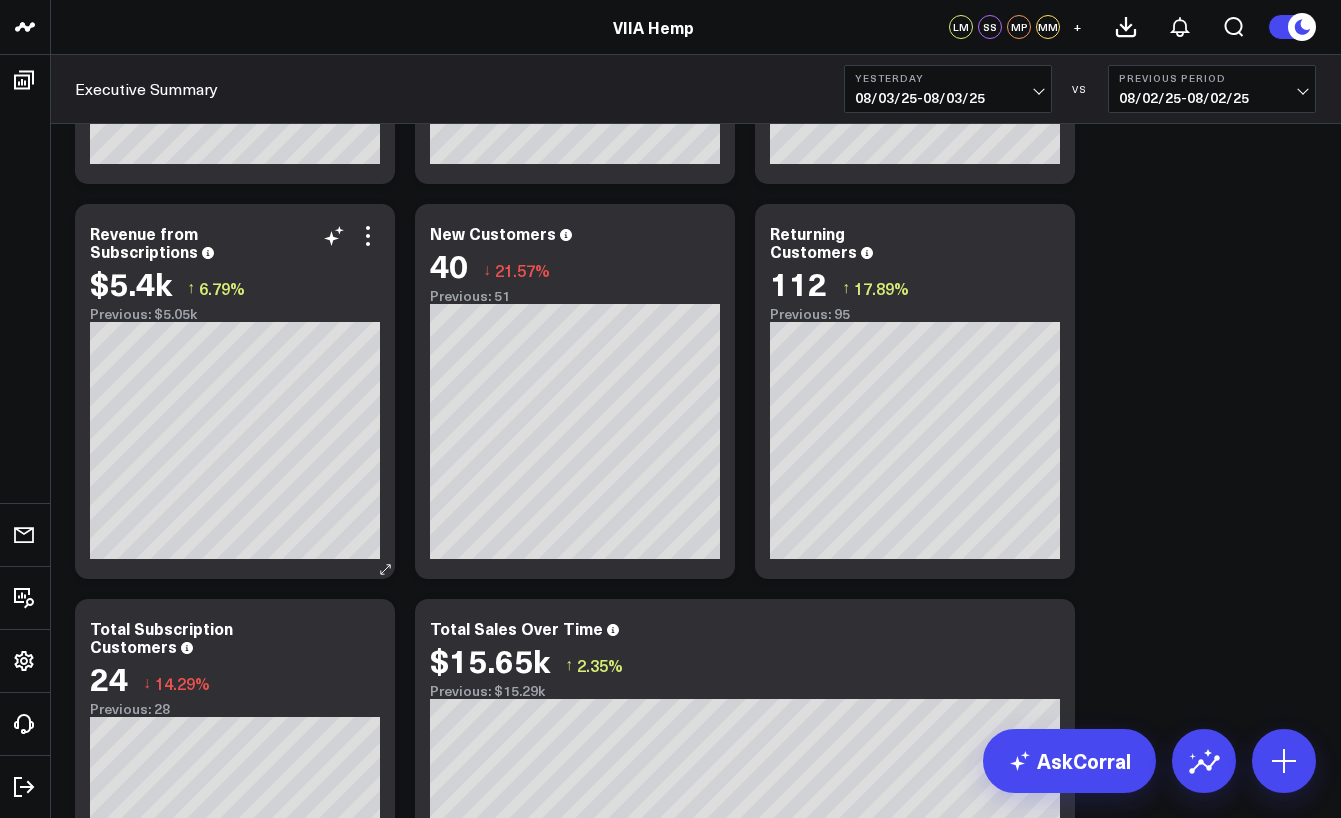 click 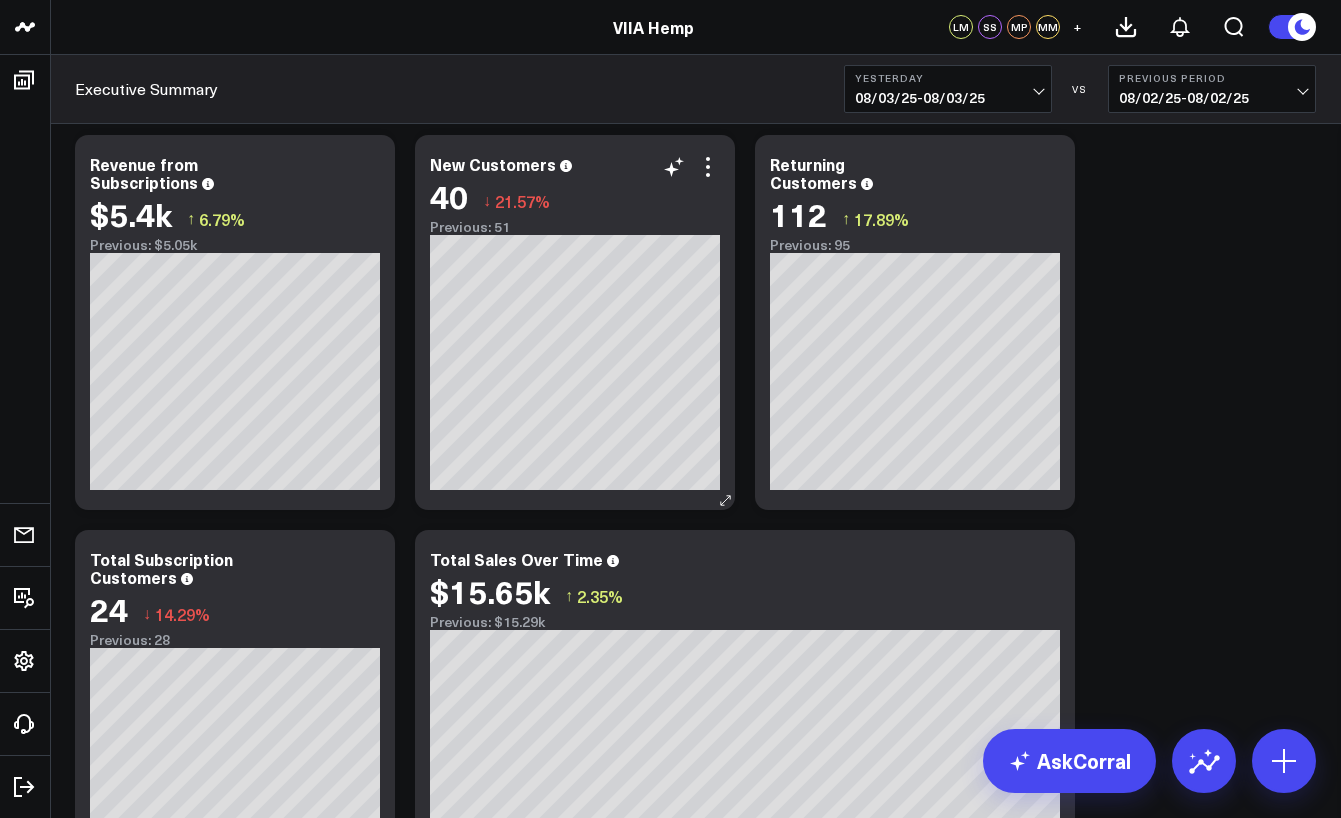 scroll, scrollTop: 616, scrollLeft: 0, axis: vertical 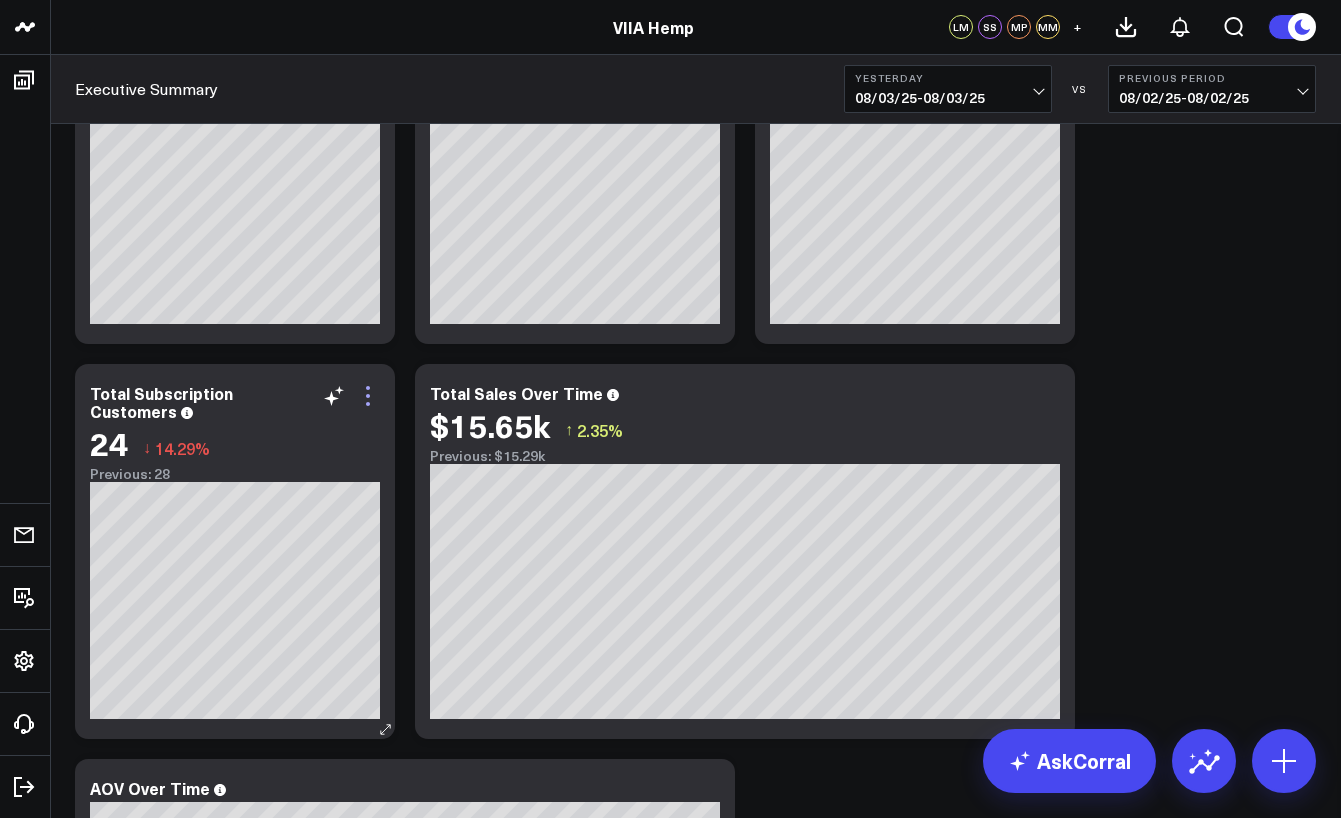 click 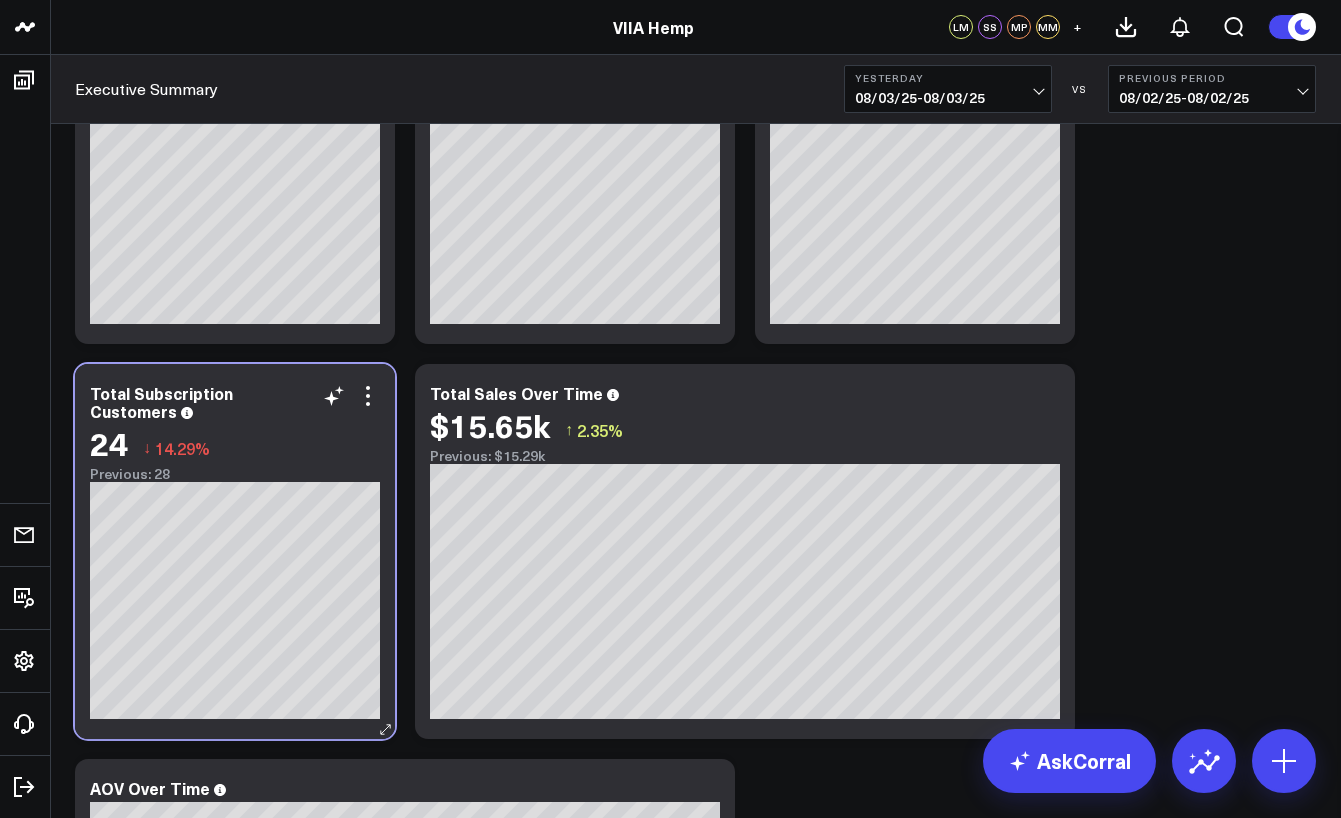 click on "Total Subscription Customers 24 ↓   14.29% Previous: 28" at bounding box center [235, 551] 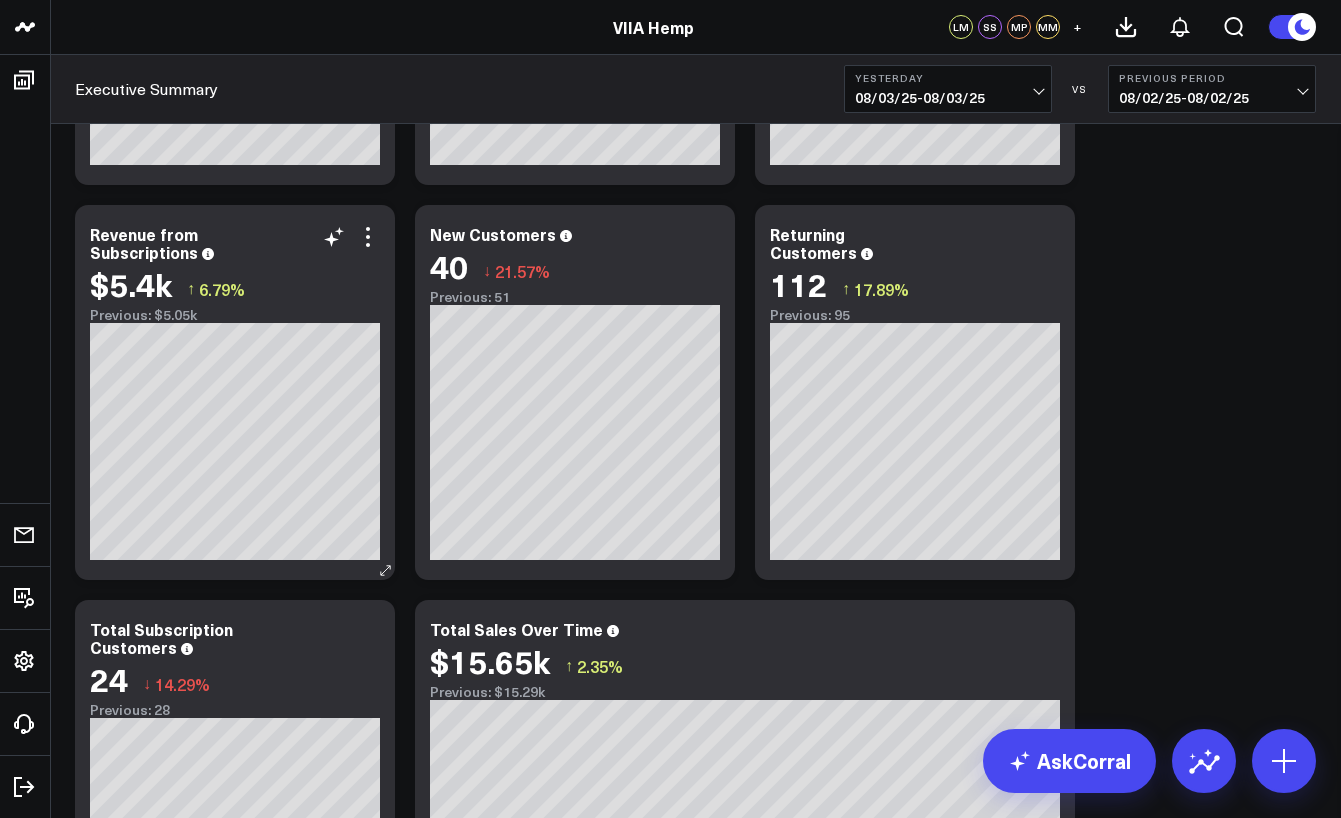 scroll, scrollTop: 0, scrollLeft: 0, axis: both 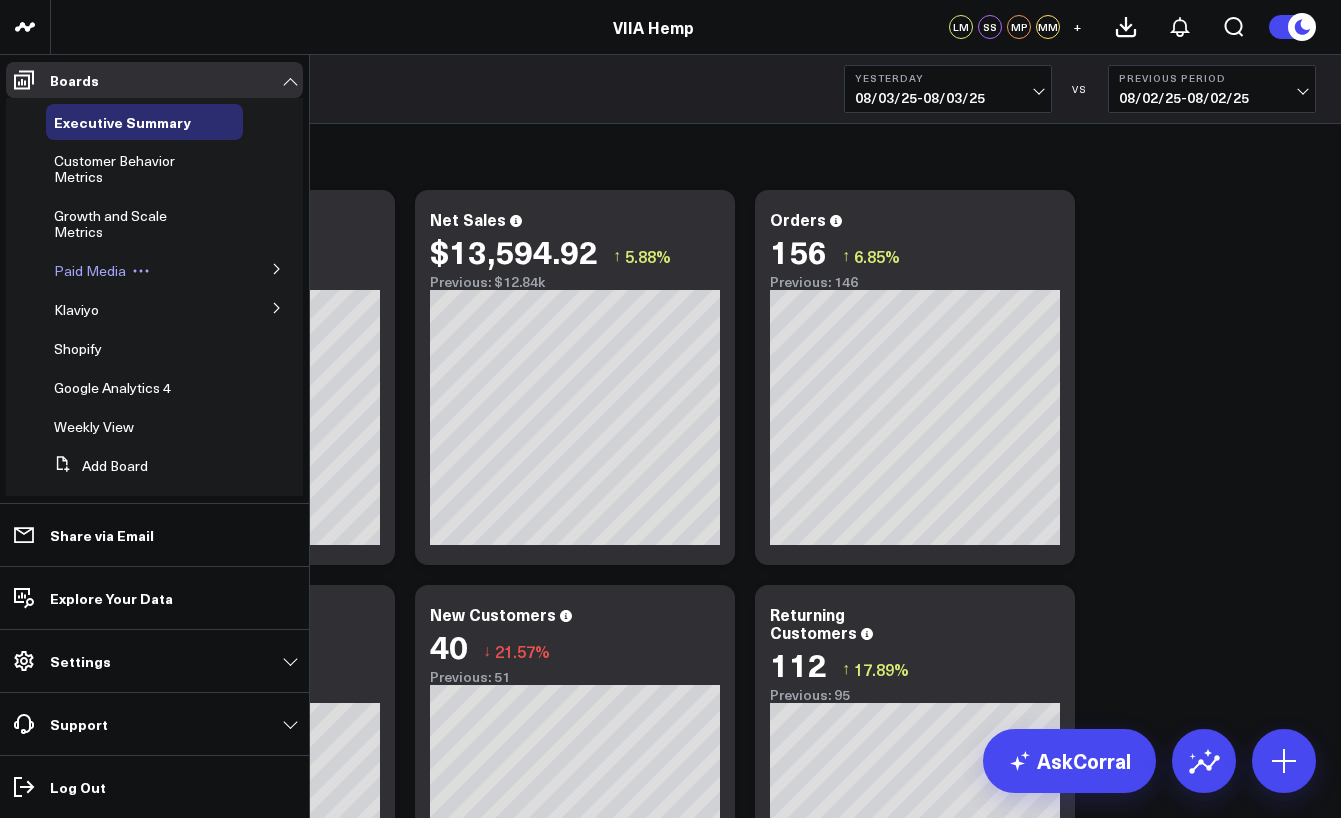 click on "Paid Media" at bounding box center [144, 271] 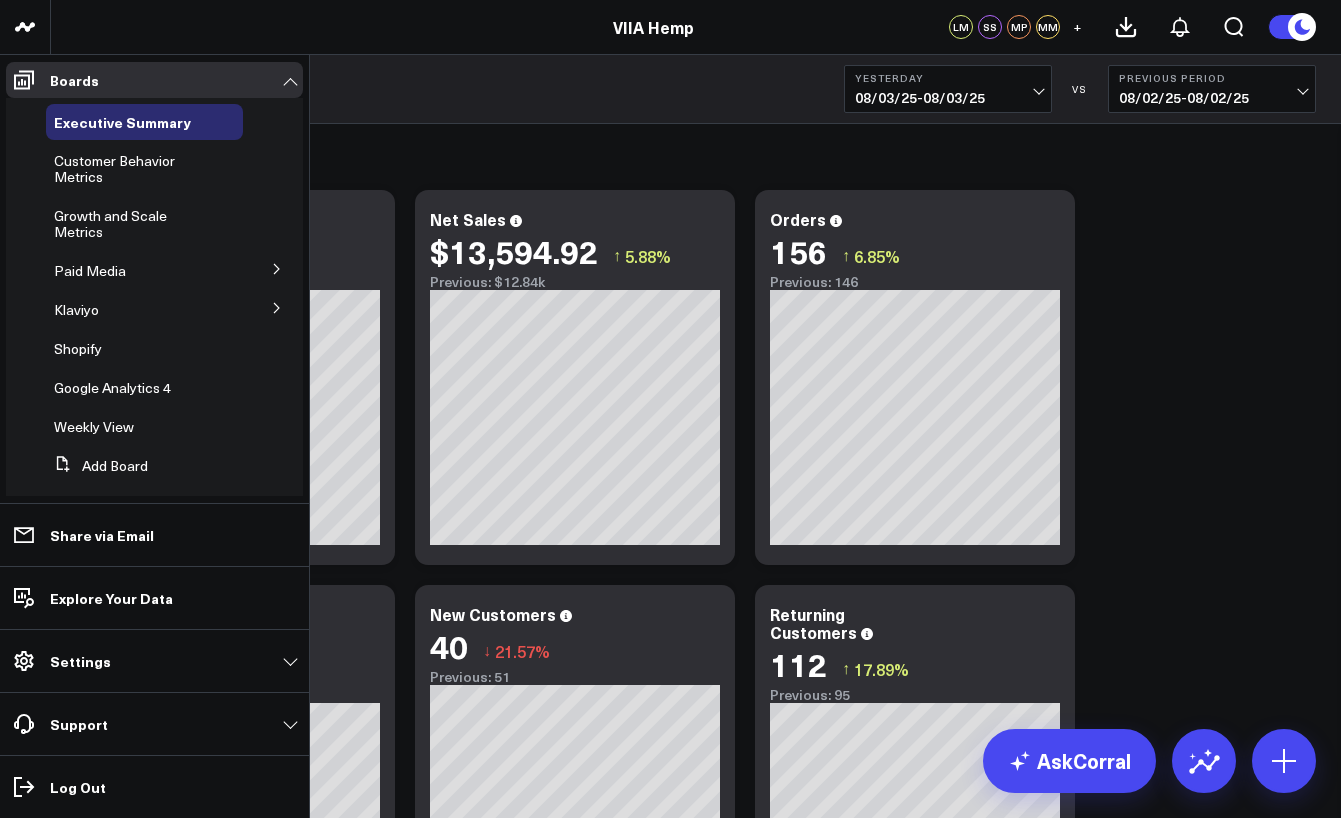 click at bounding box center [277, 268] 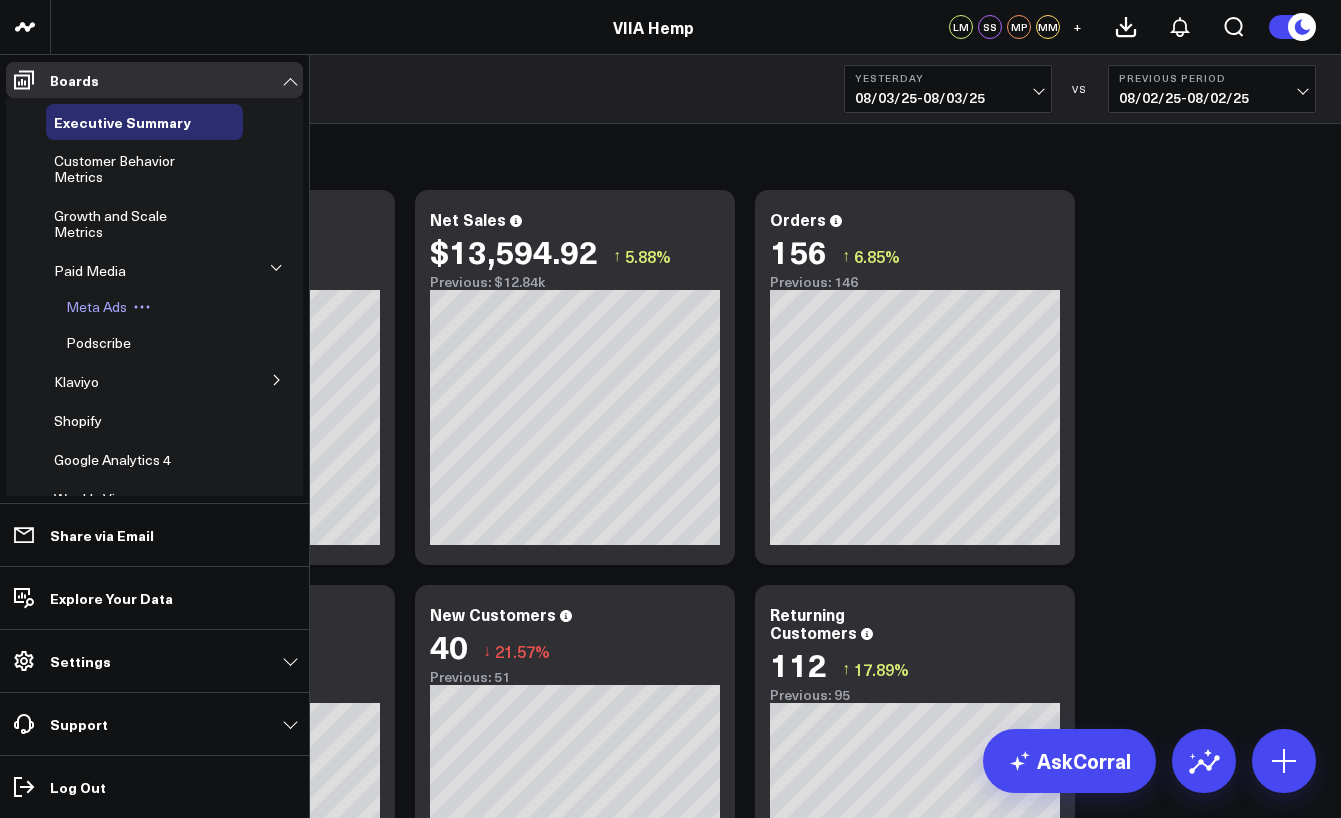 click at bounding box center [142, 307] 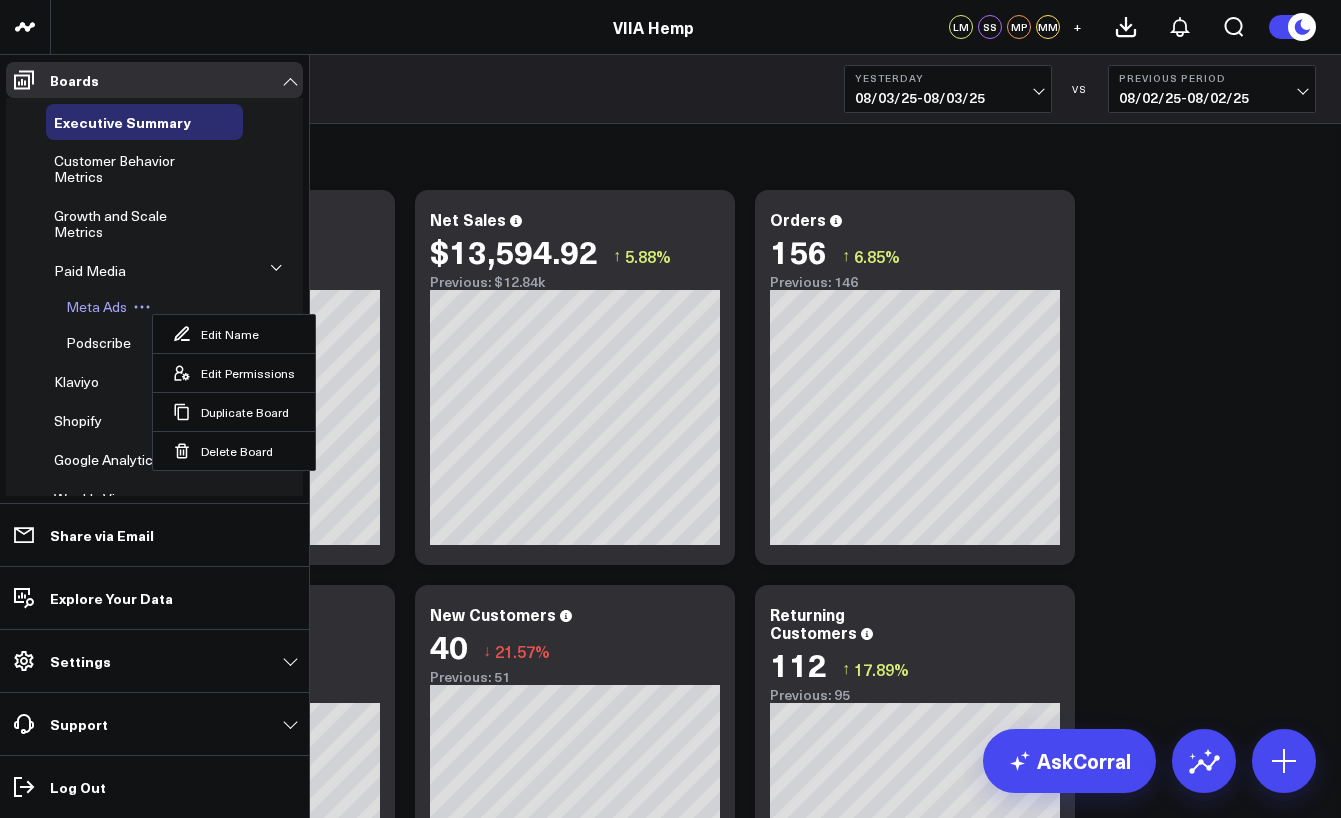 click on "Meta Ads" at bounding box center [96, 306] 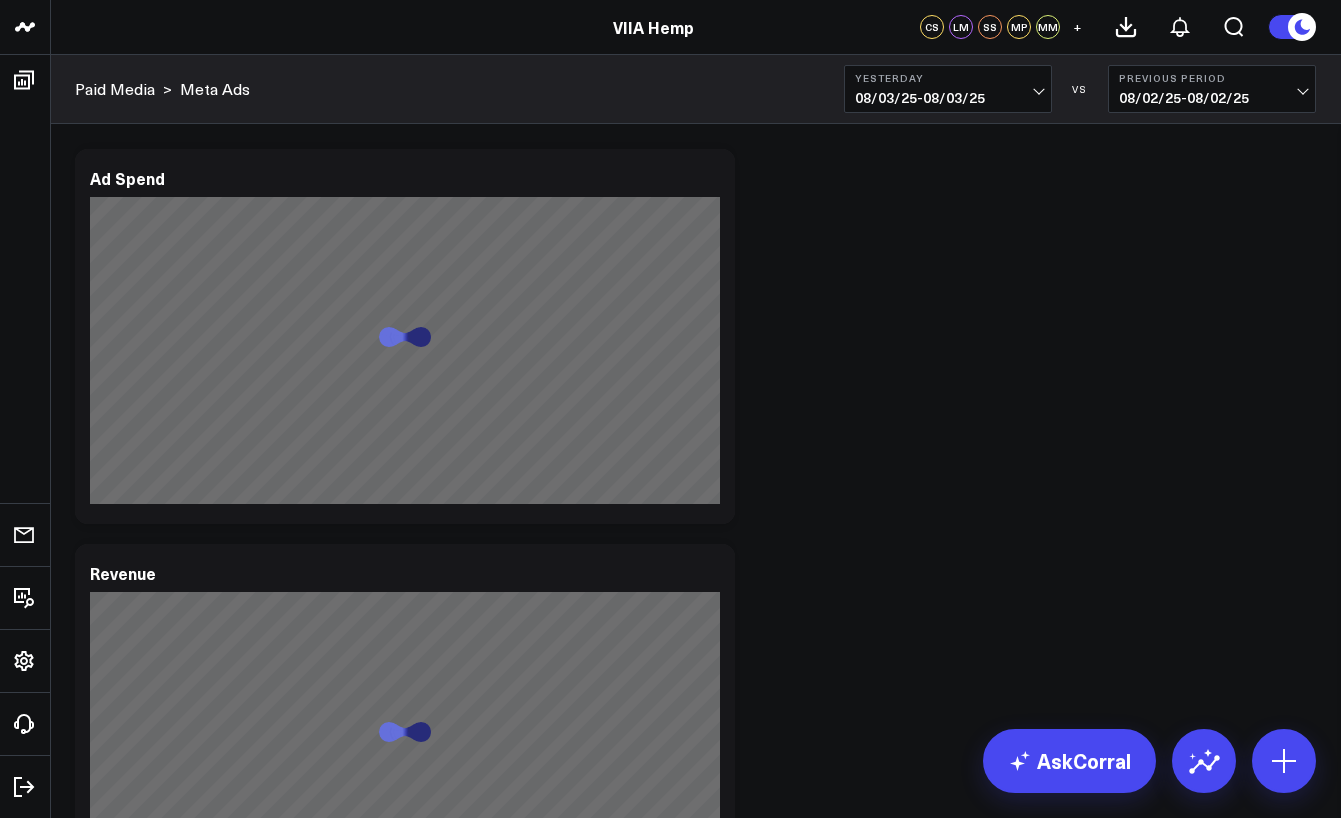 scroll, scrollTop: 0, scrollLeft: 0, axis: both 